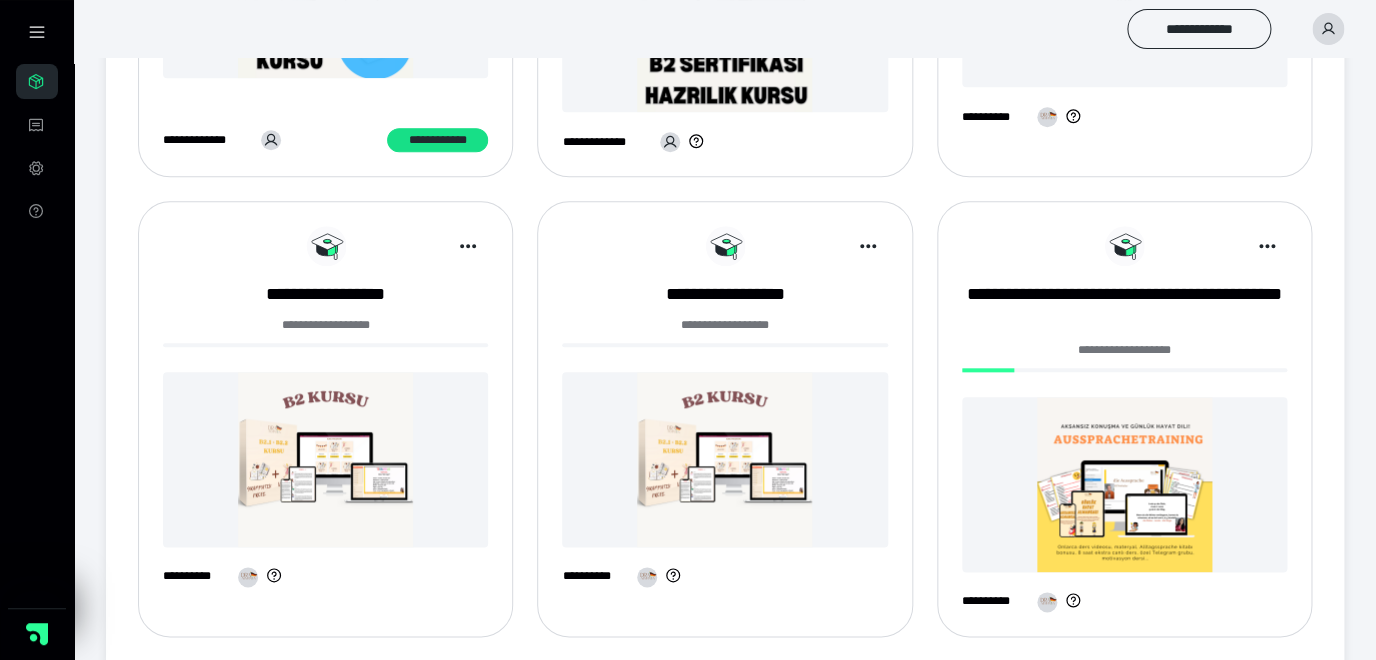 scroll, scrollTop: 624, scrollLeft: 0, axis: vertical 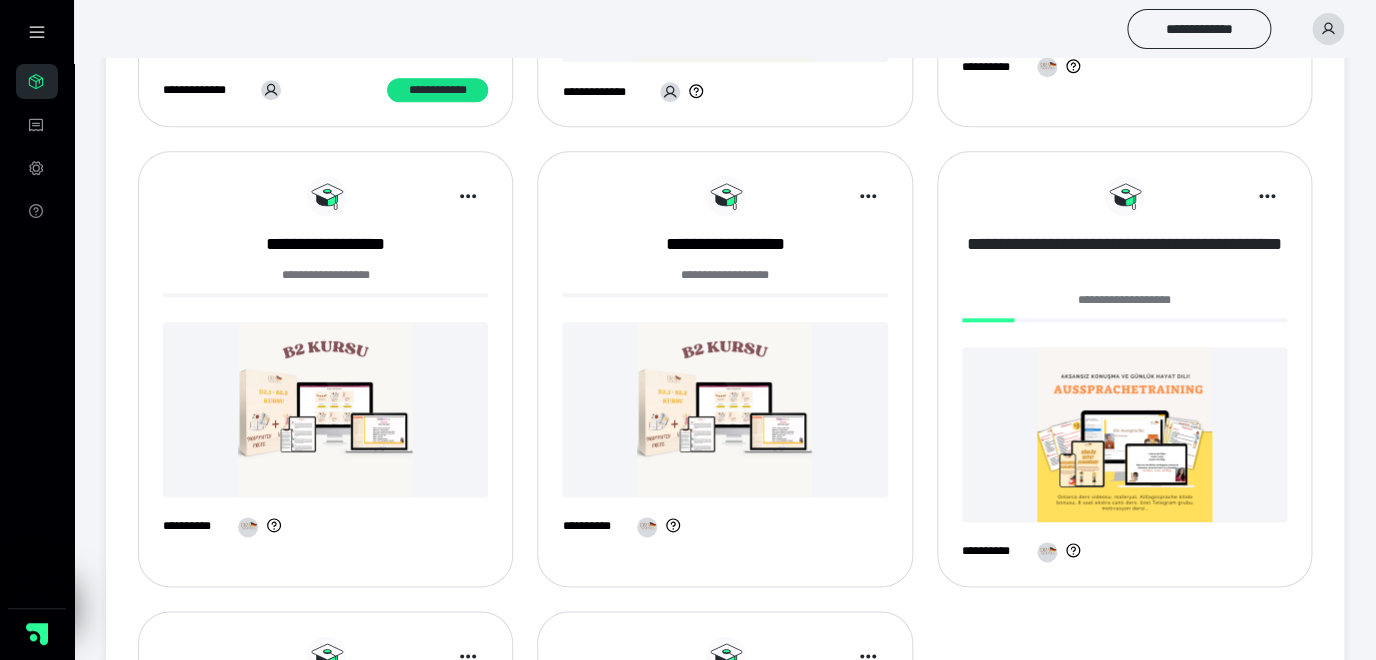 click on "**********" at bounding box center (1124, 257) 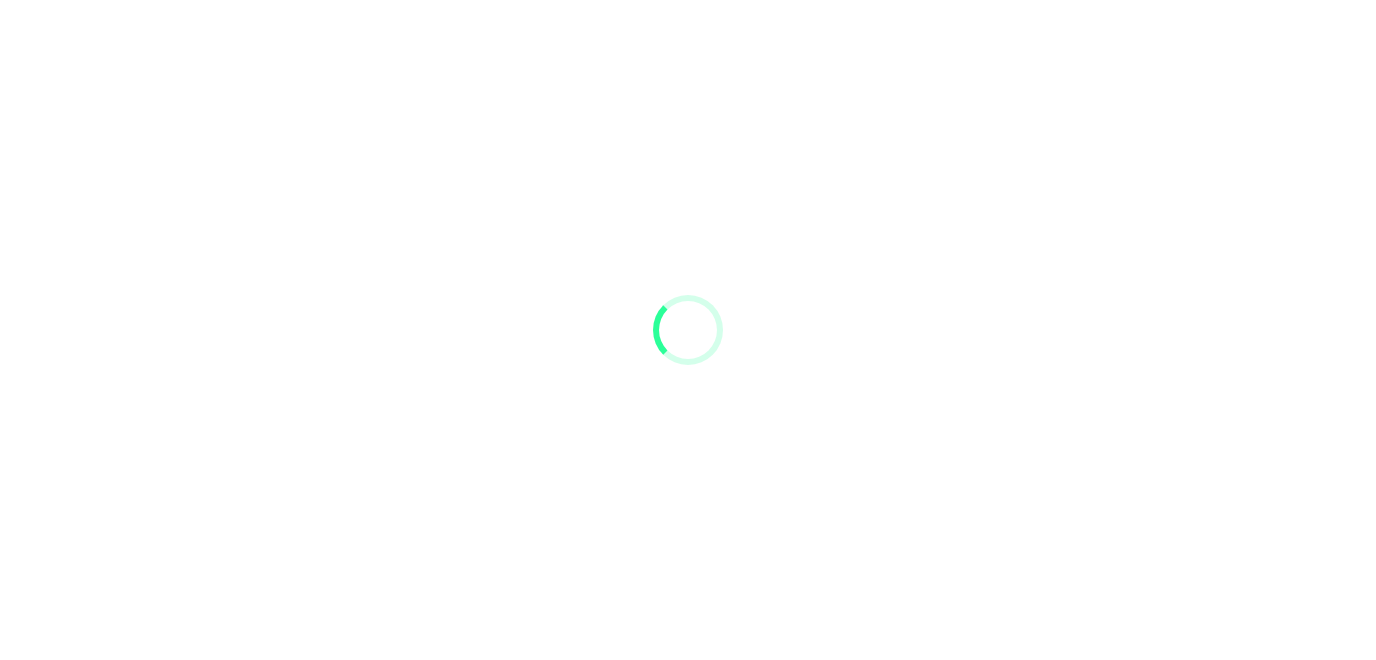 scroll, scrollTop: 0, scrollLeft: 0, axis: both 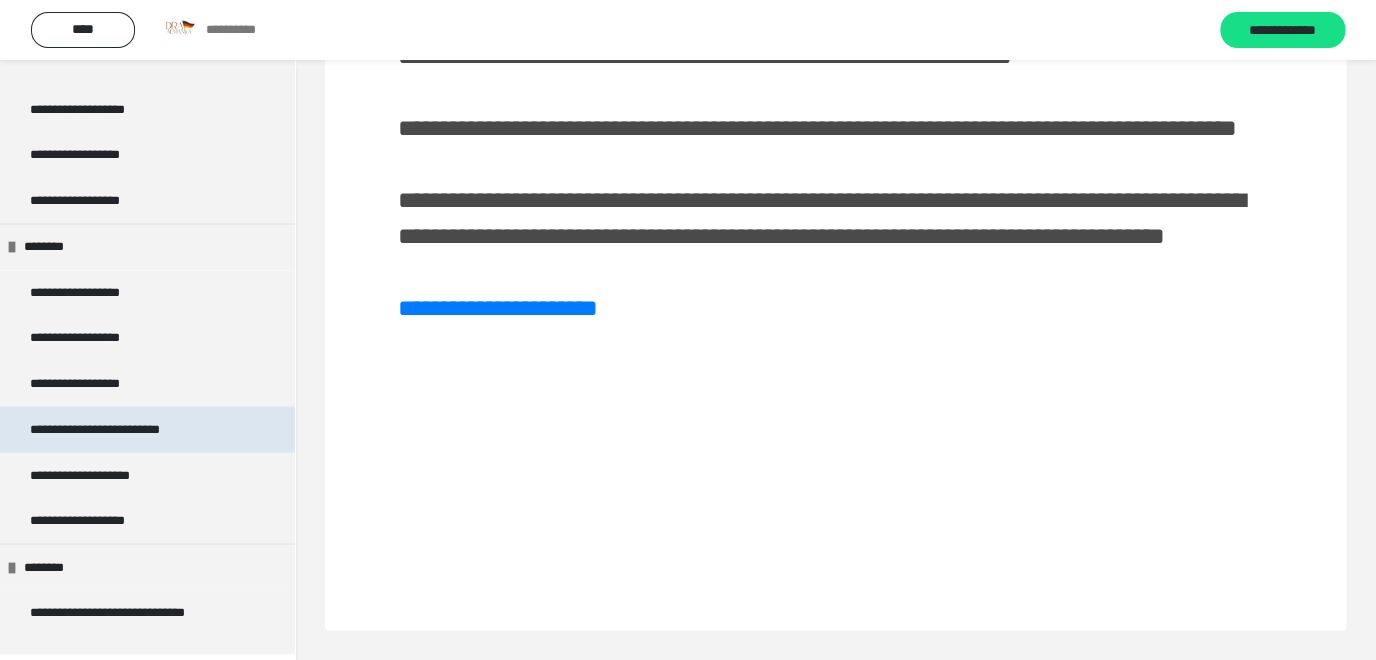 click on "**********" at bounding box center [126, 429] 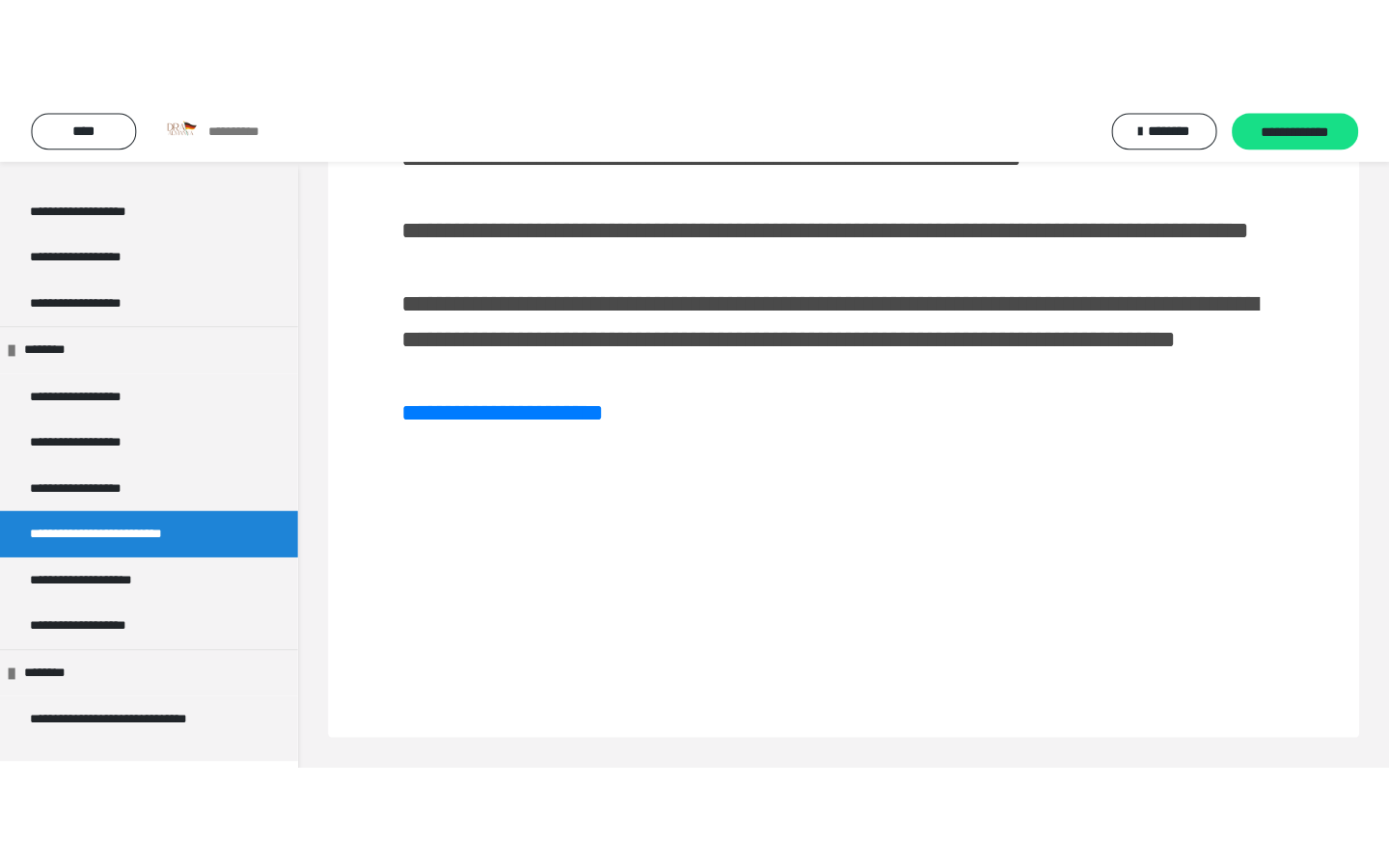 scroll, scrollTop: 58, scrollLeft: 0, axis: vertical 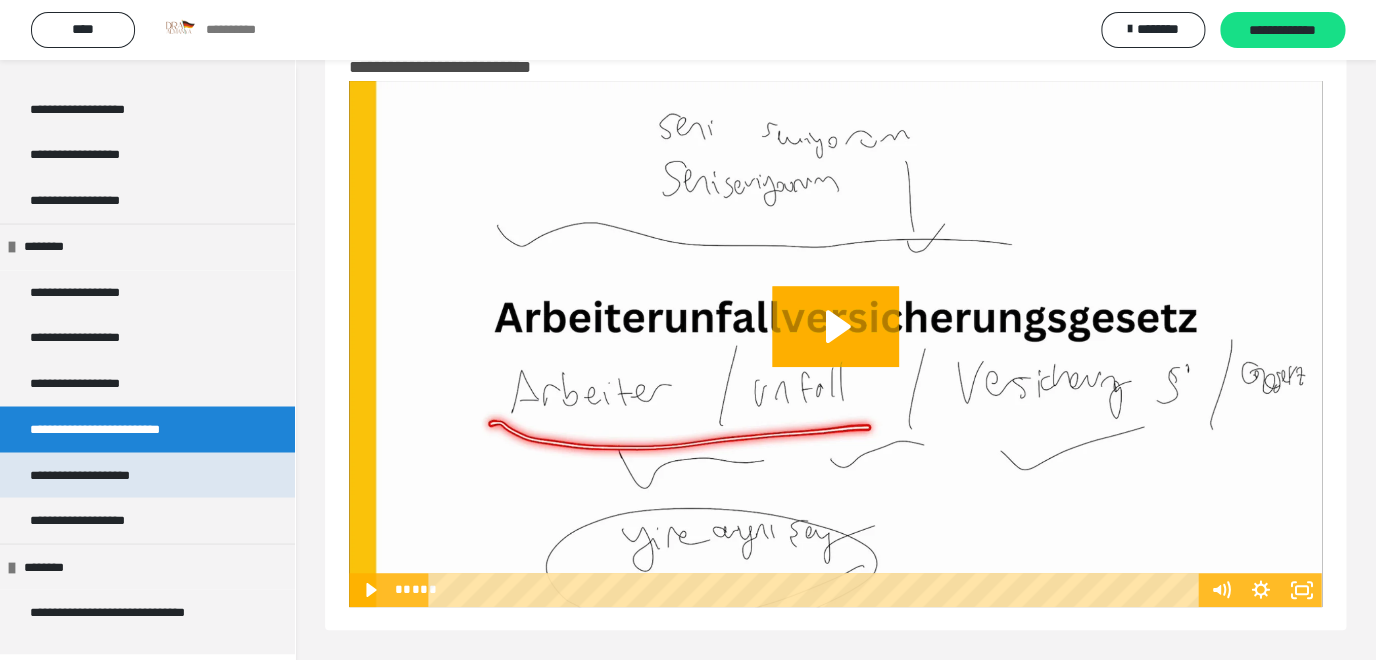 click on "**********" at bounding box center (108, 475) 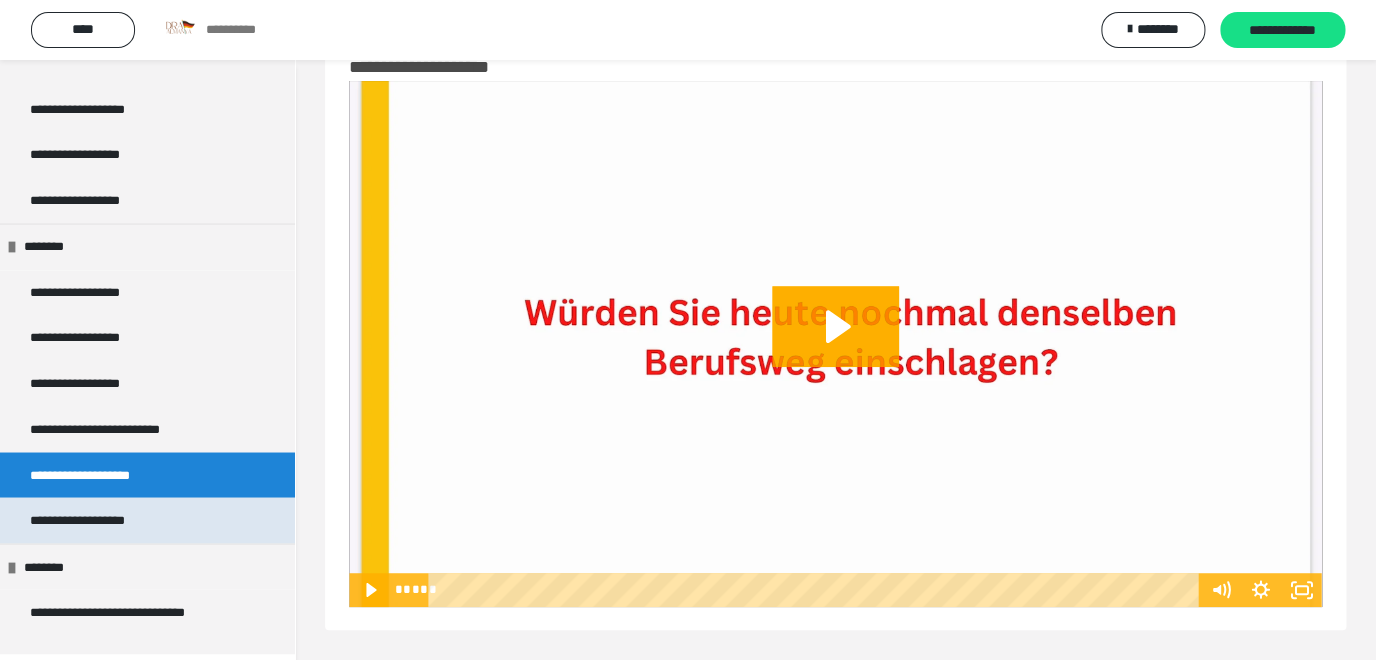 click on "**********" at bounding box center [94, 520] 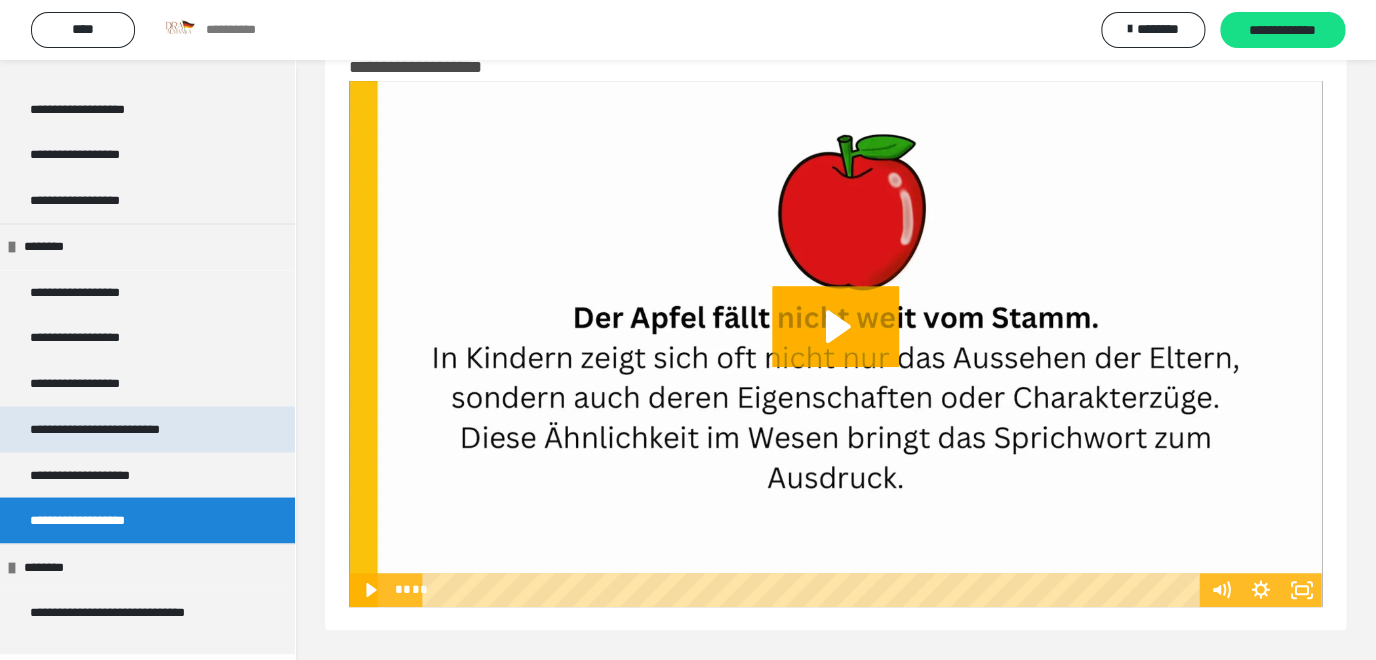 click on "**********" at bounding box center [147, 429] 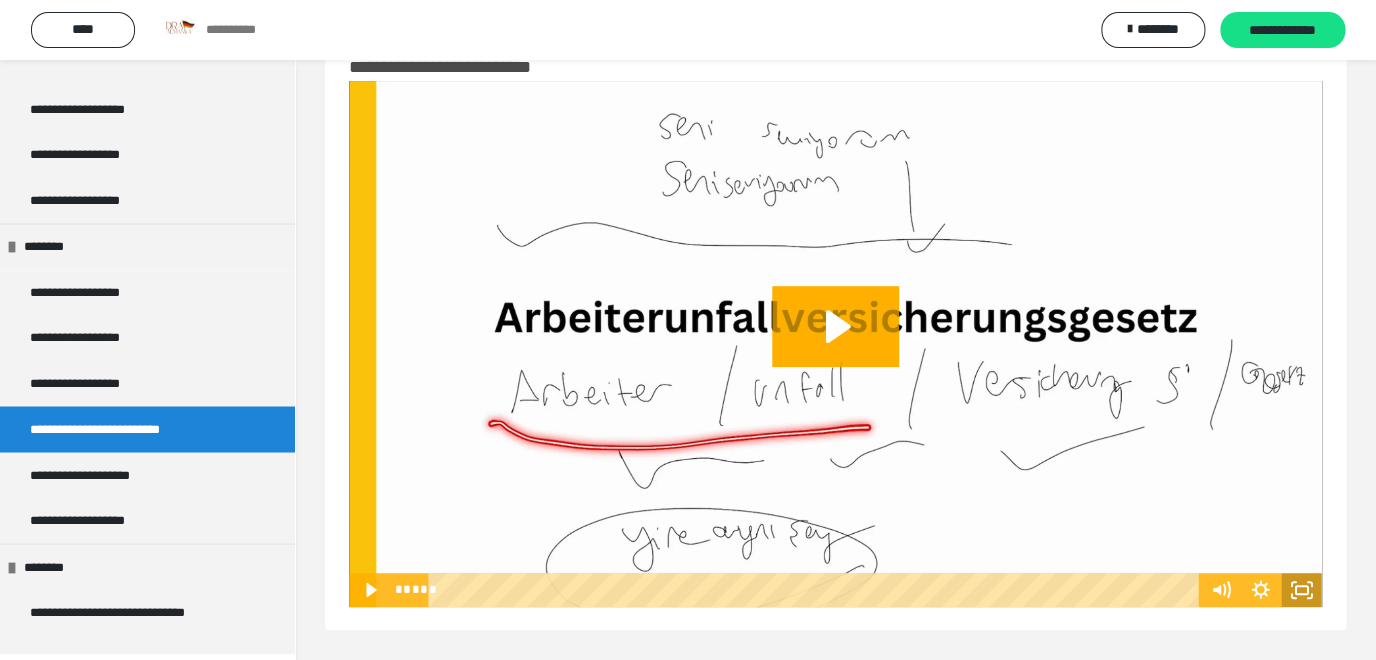 click 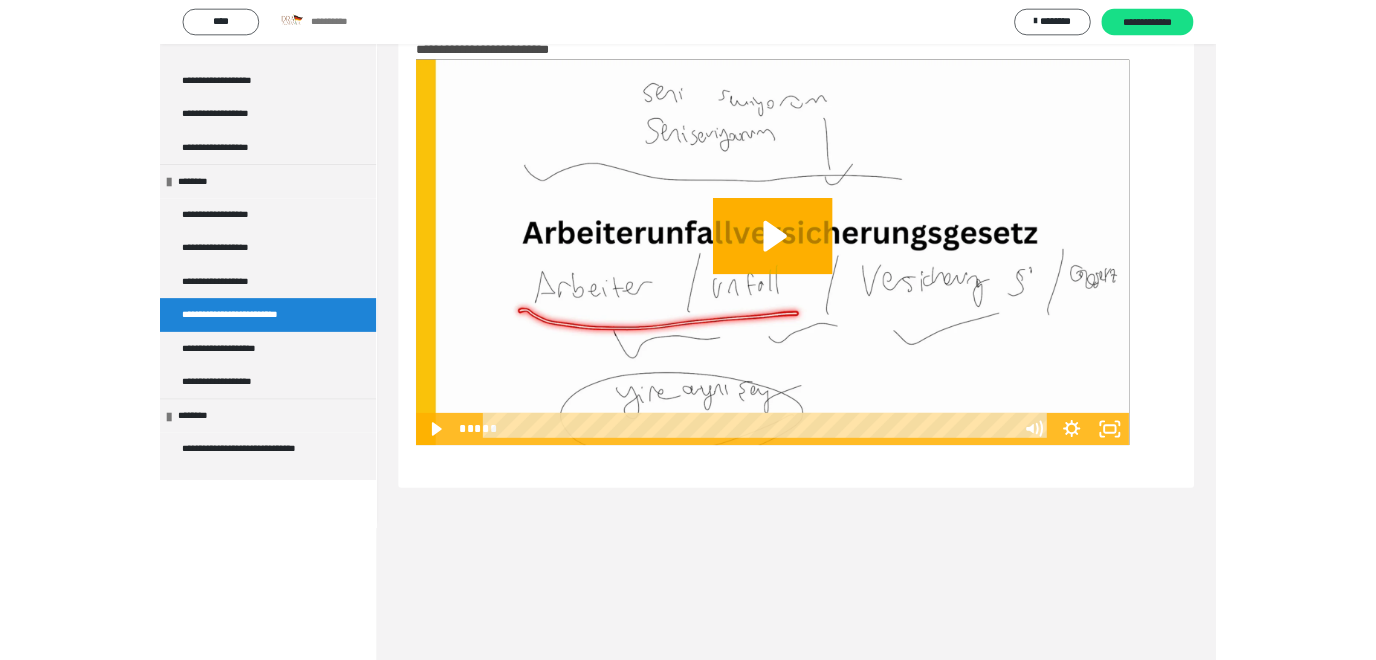 scroll, scrollTop: 3546, scrollLeft: 0, axis: vertical 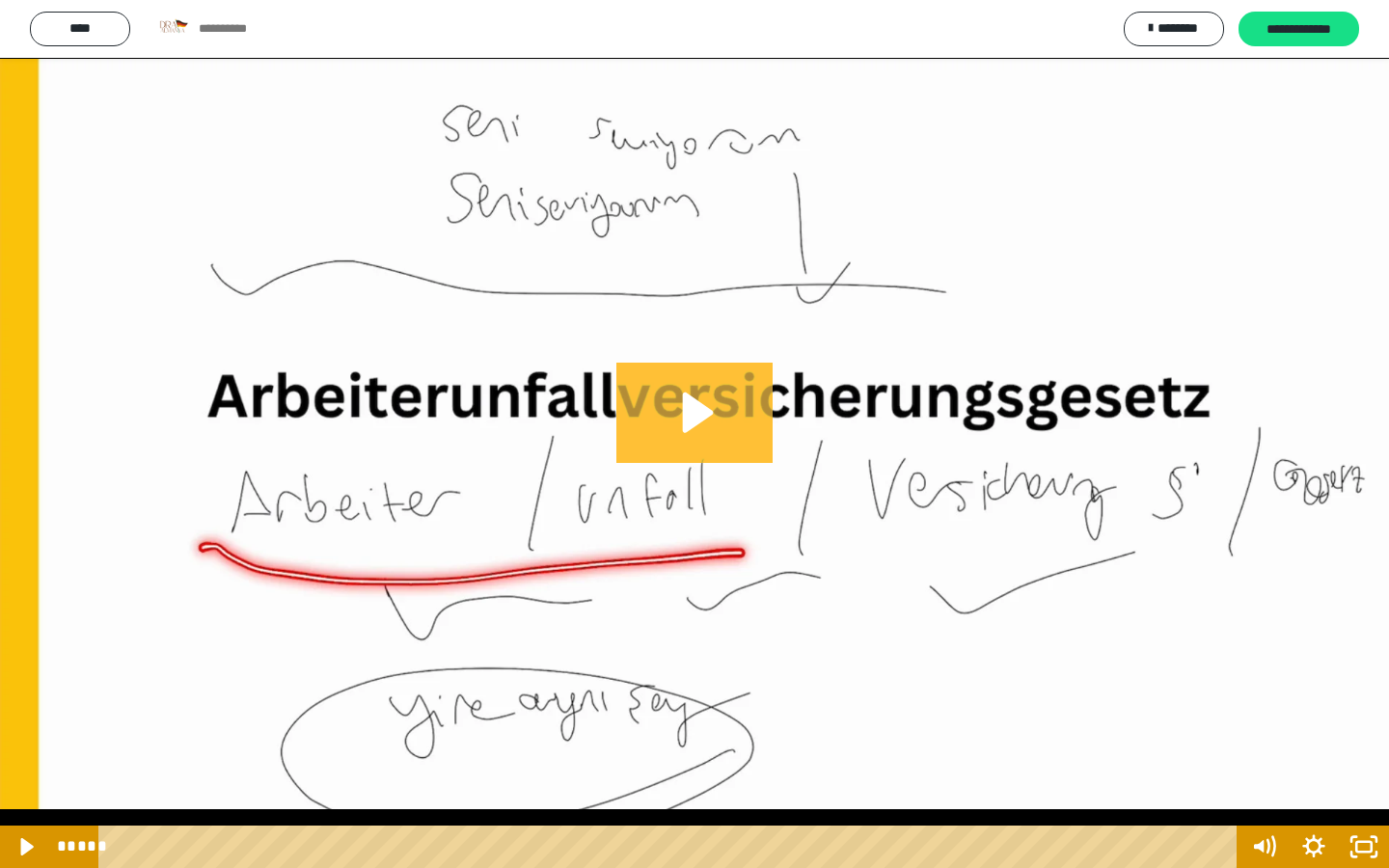 click 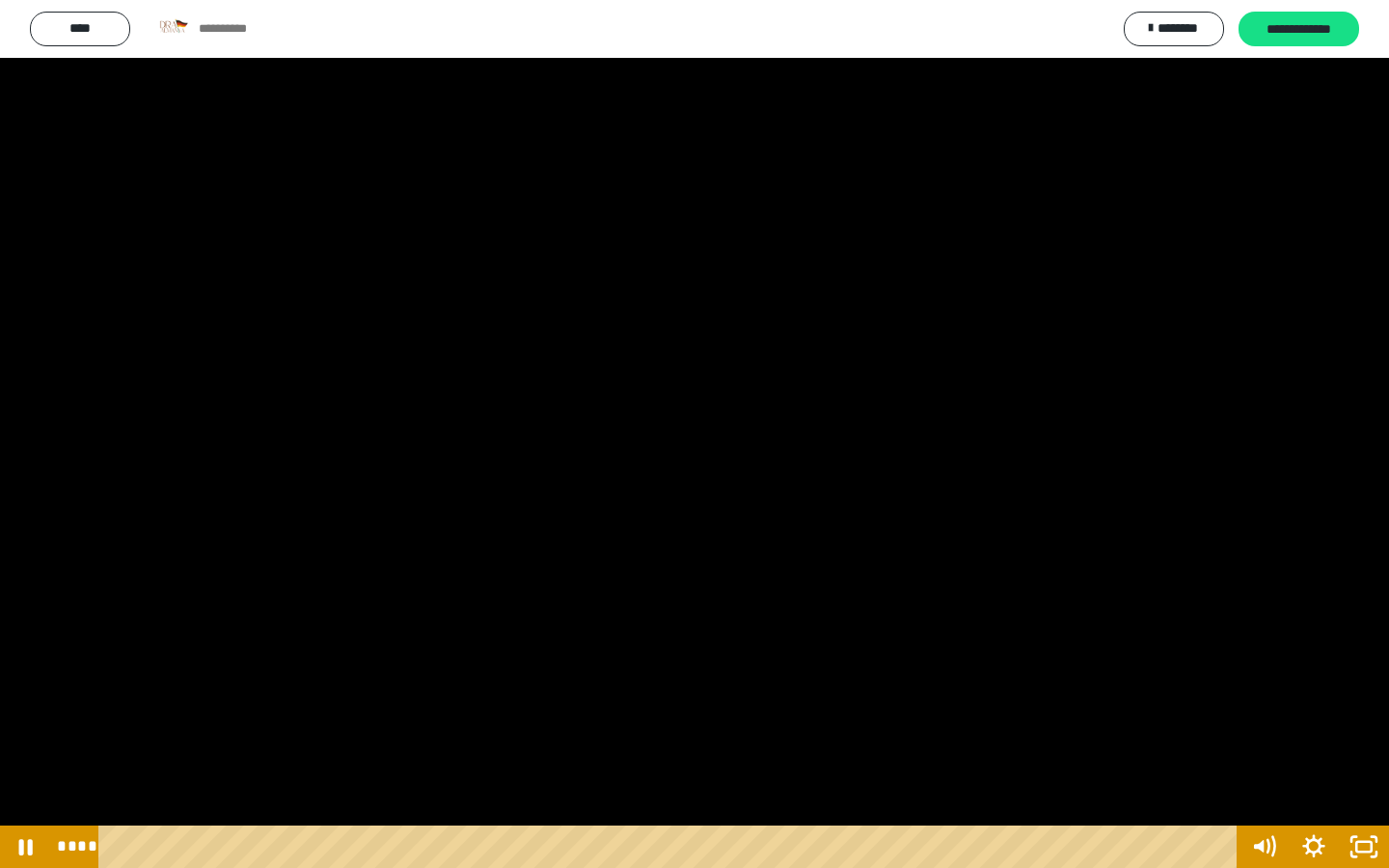 click at bounding box center [694, 434] 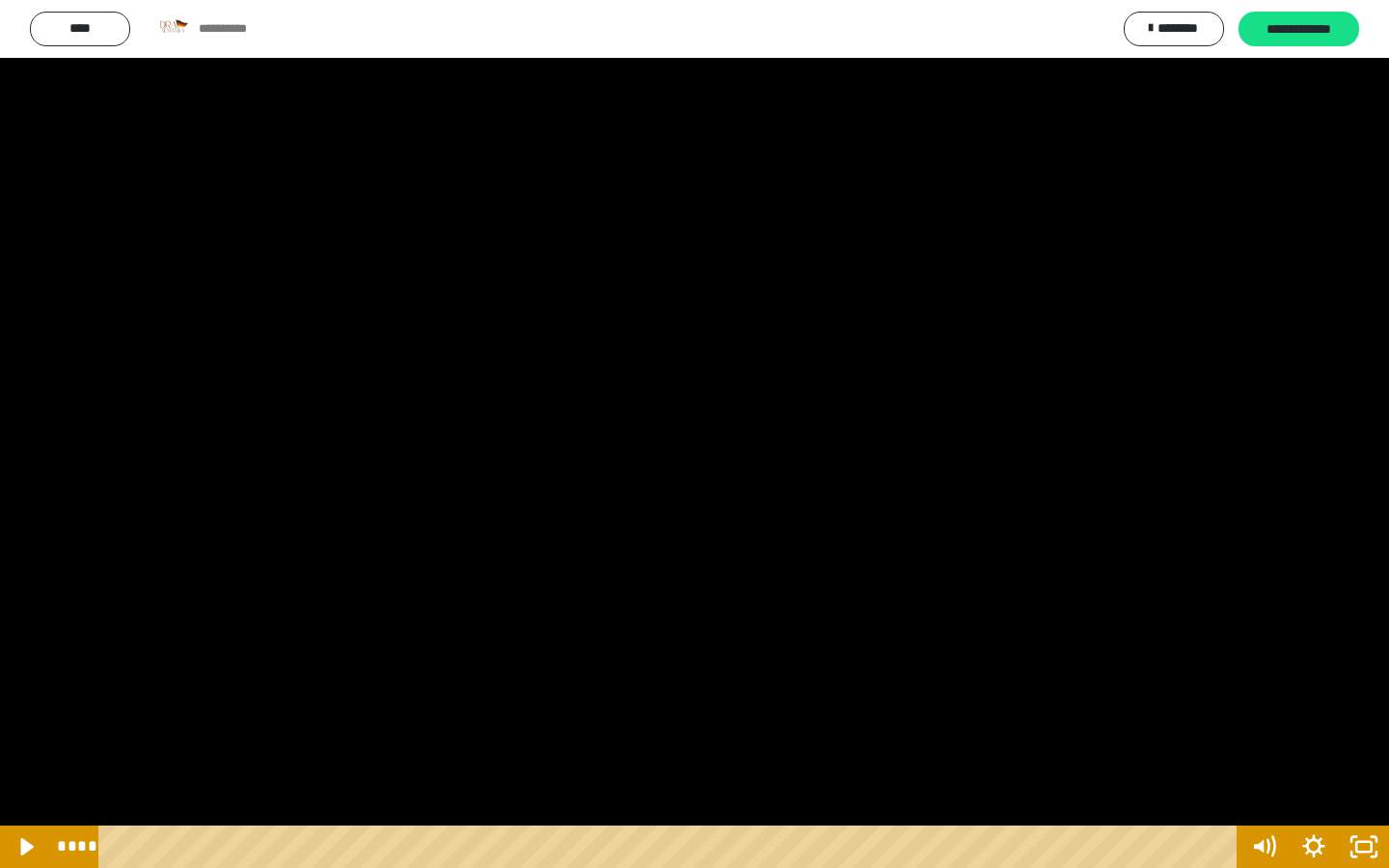 click at bounding box center [694, 434] 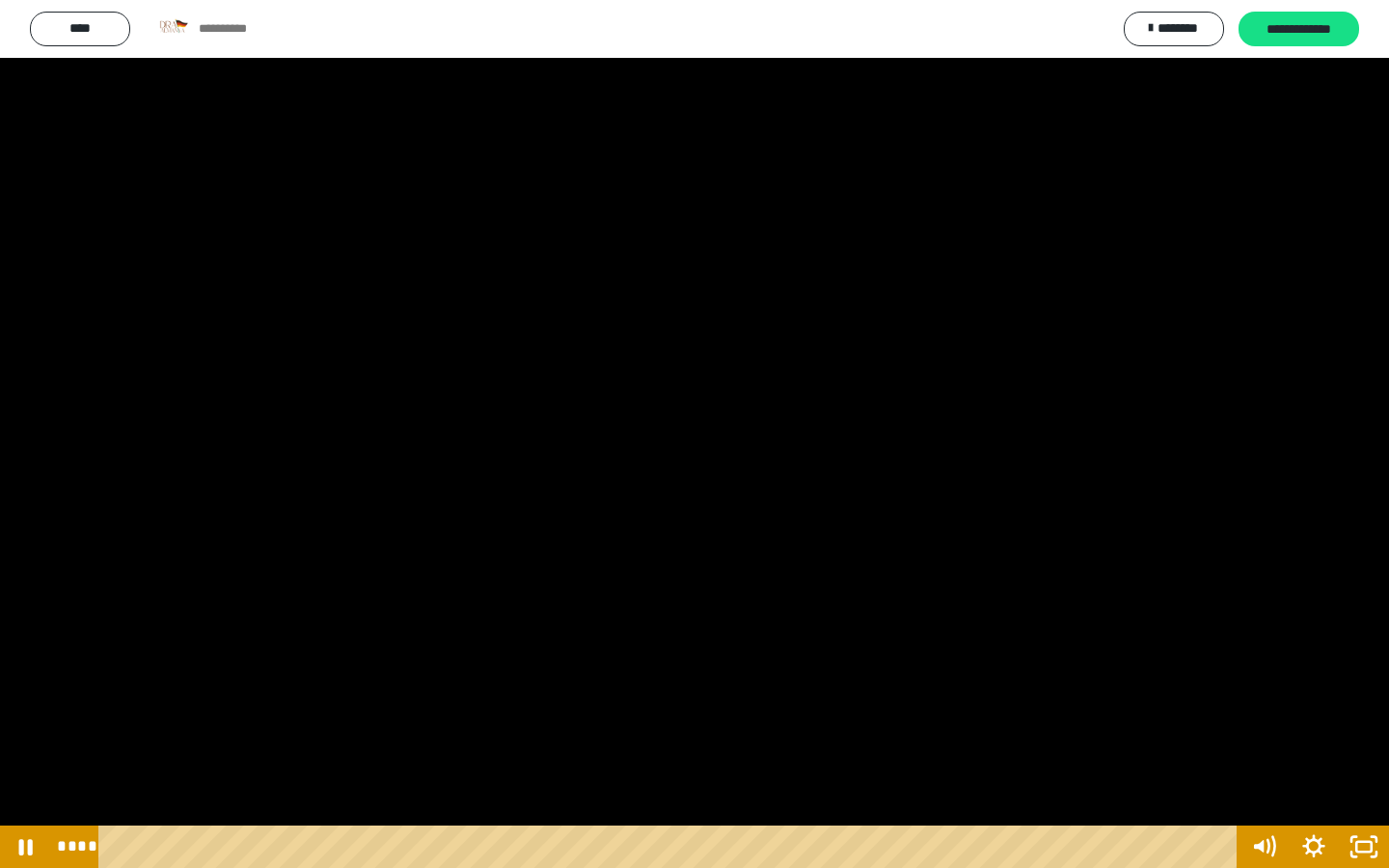 click at bounding box center (694, 434) 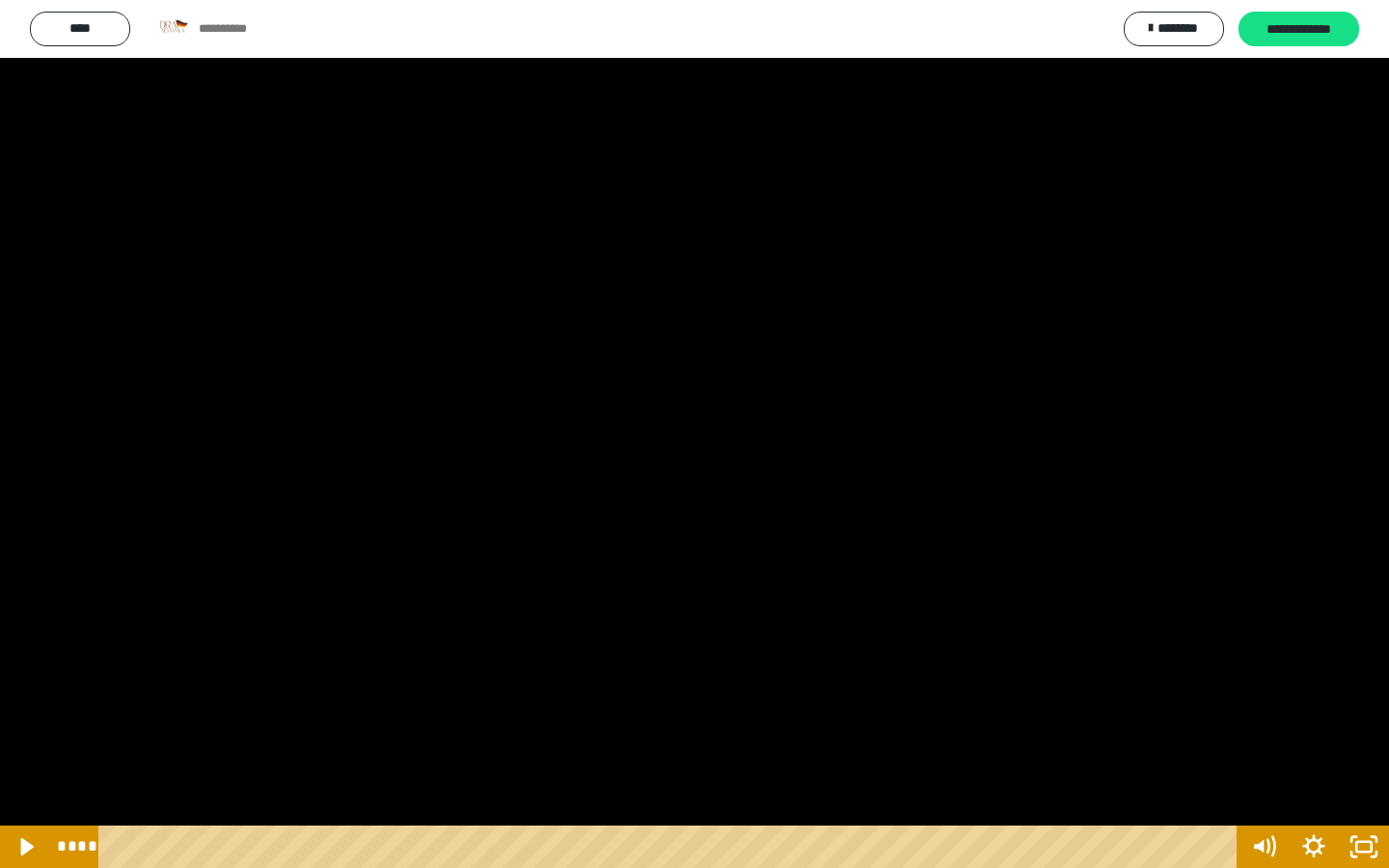 click at bounding box center (694, 434) 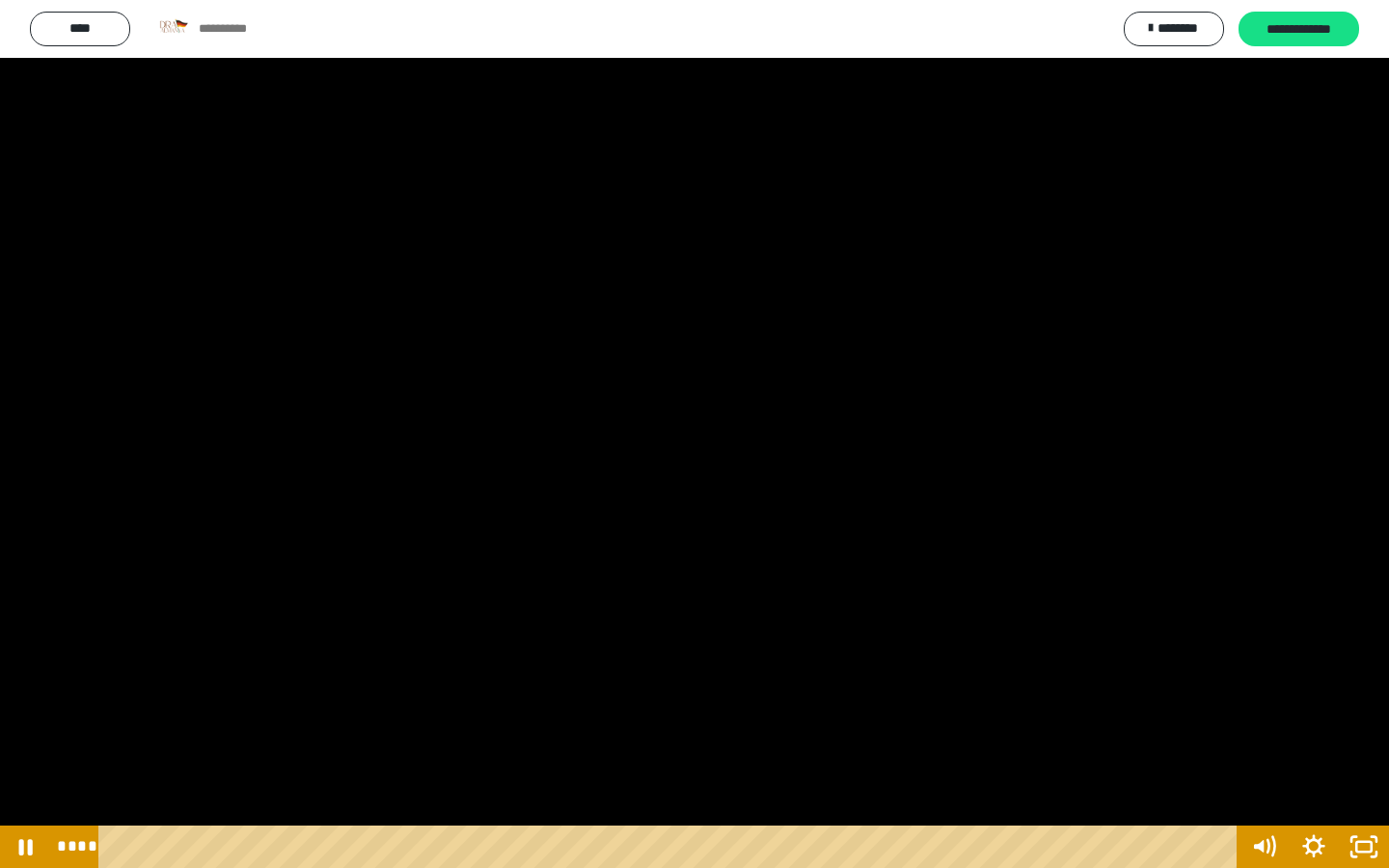 click at bounding box center [694, 434] 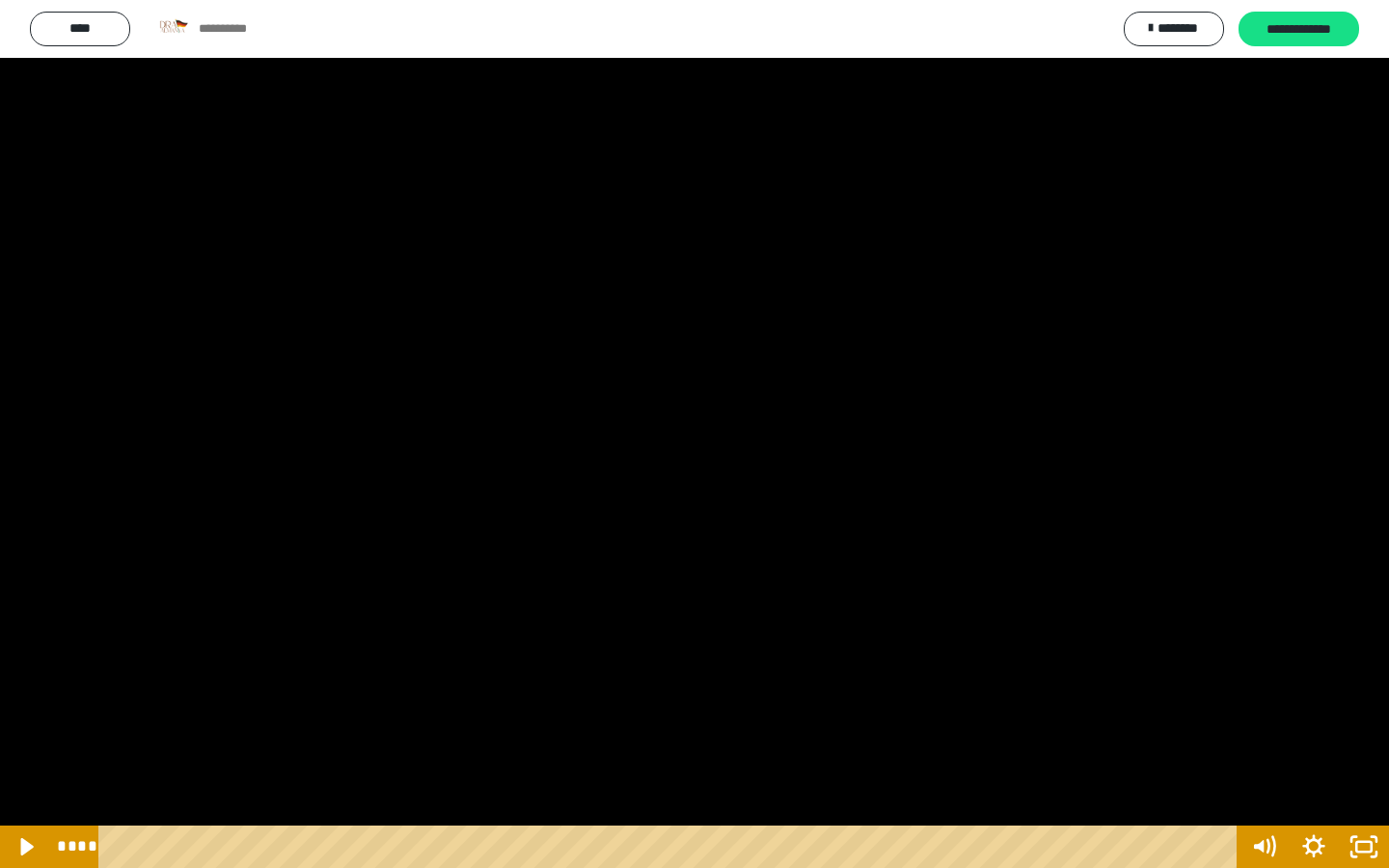 click at bounding box center (694, 434) 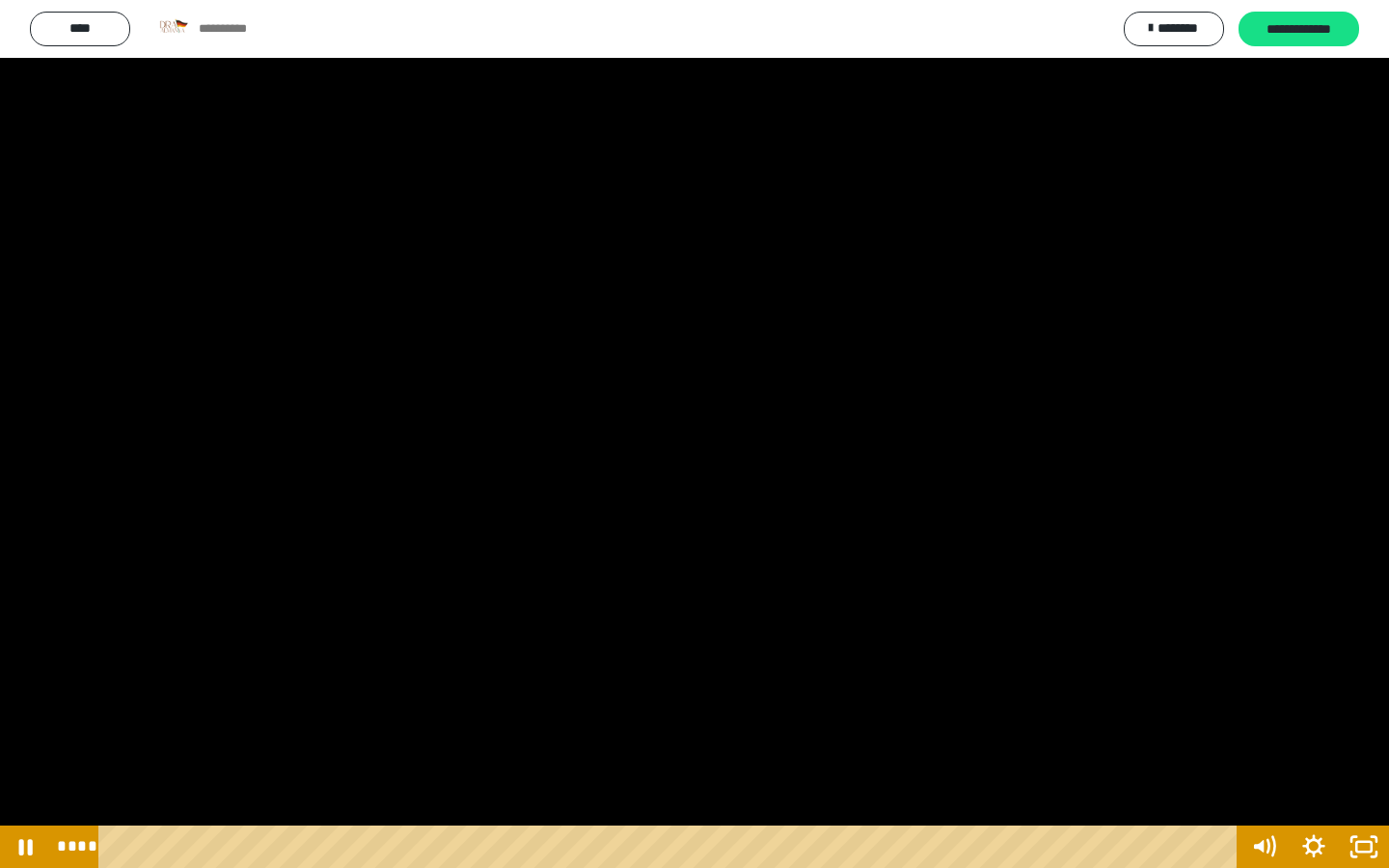 click at bounding box center [694, 434] 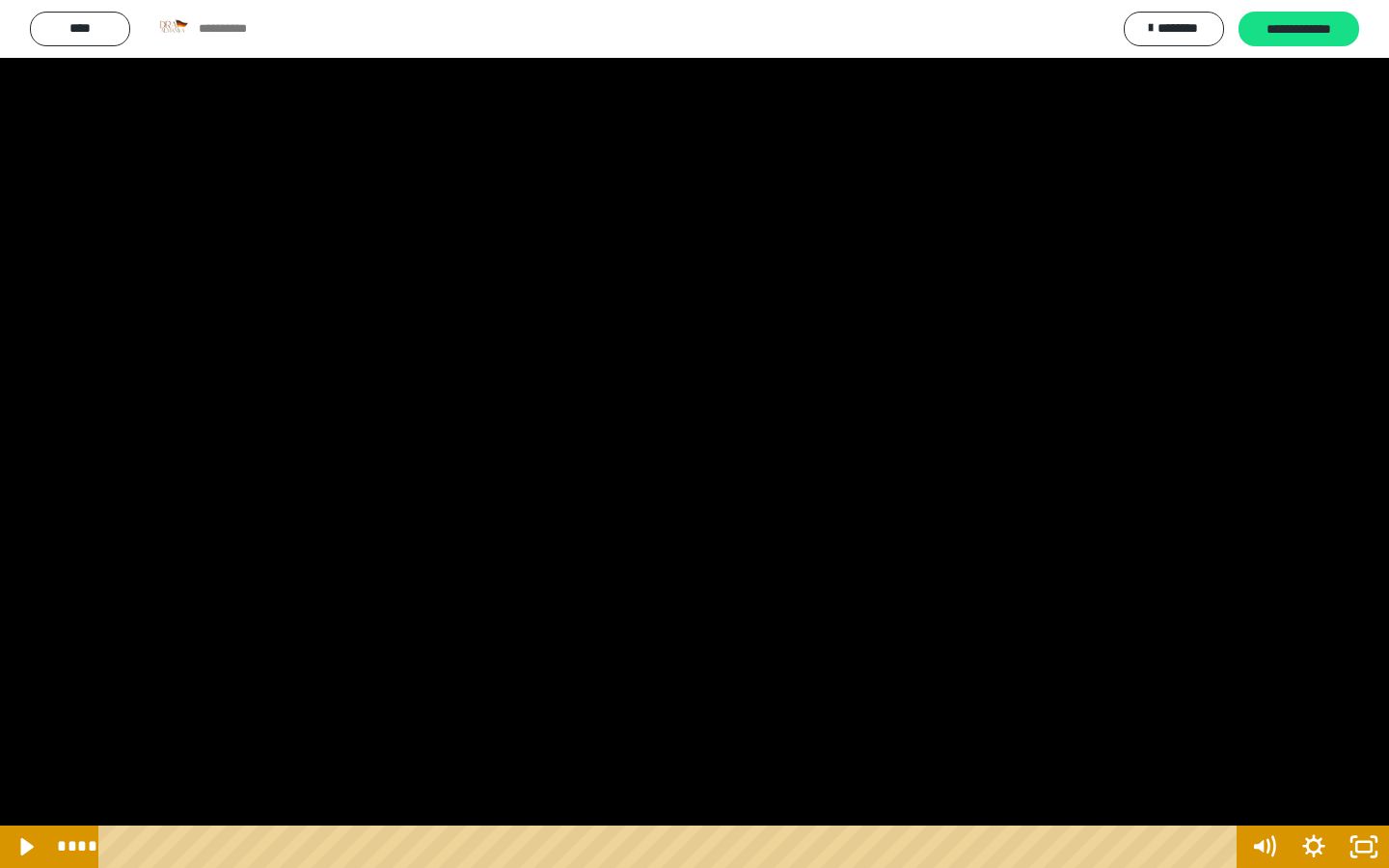 click at bounding box center [694, 434] 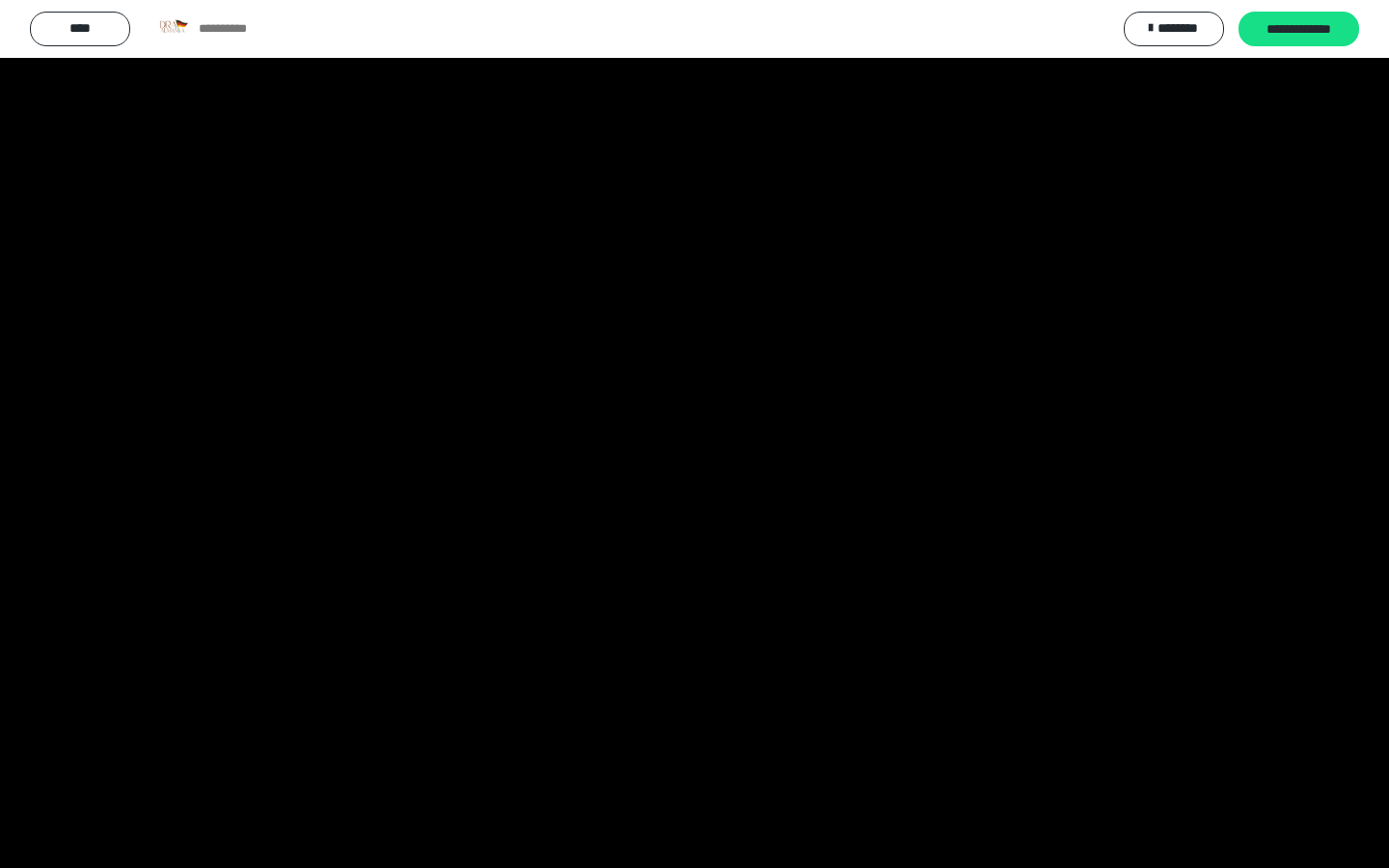click at bounding box center (694, 434) 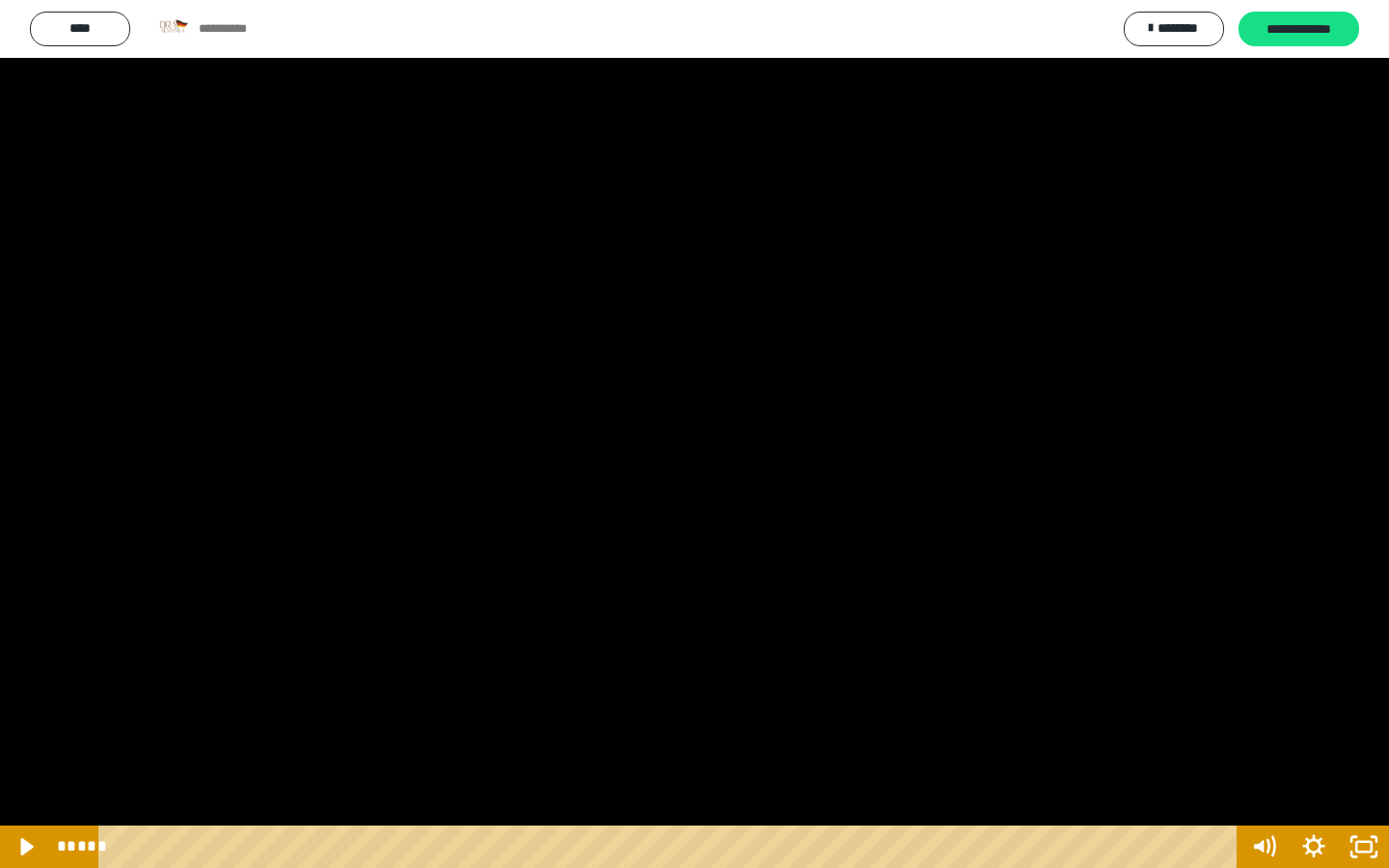 click at bounding box center [694, 434] 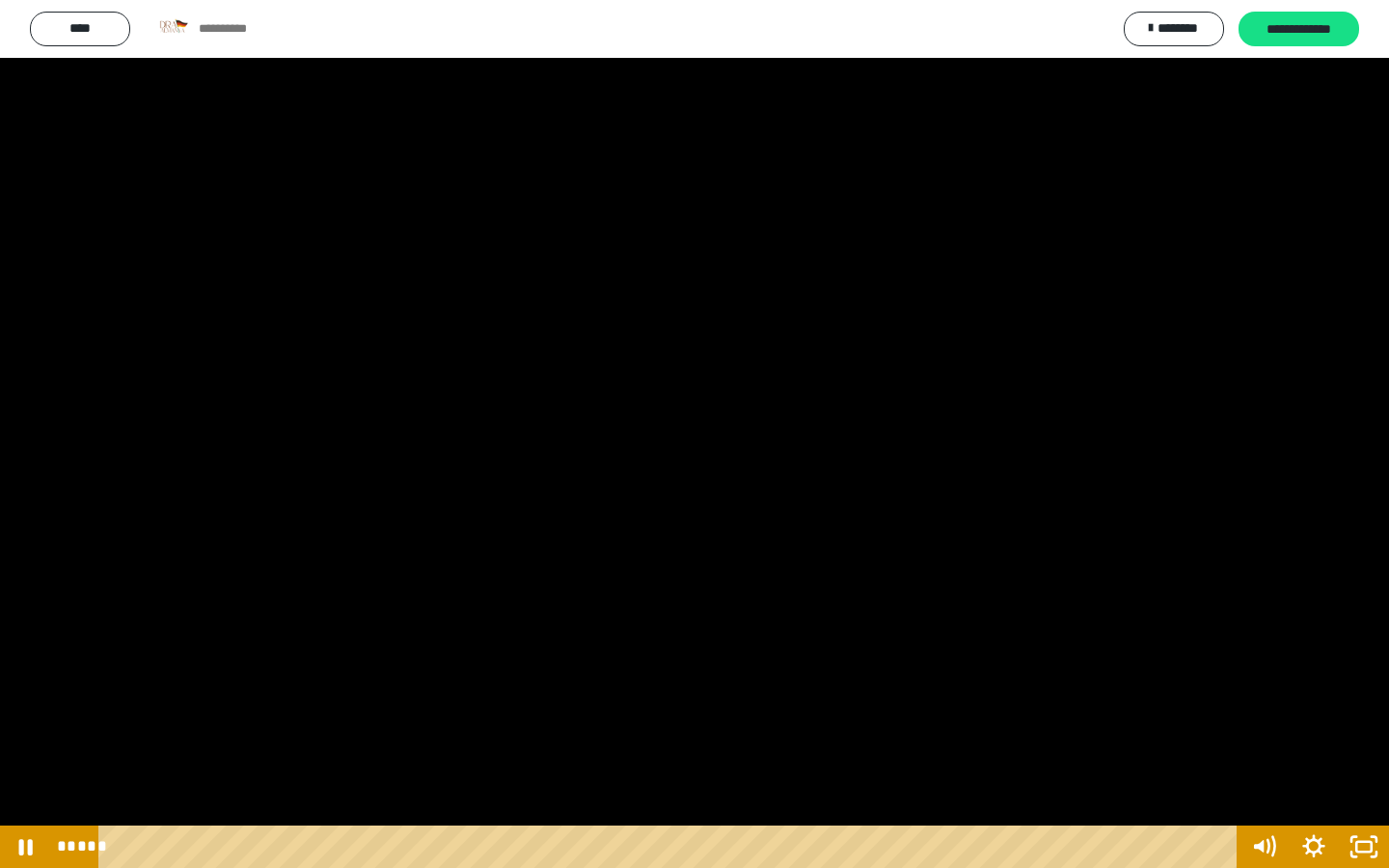 click at bounding box center (694, 434) 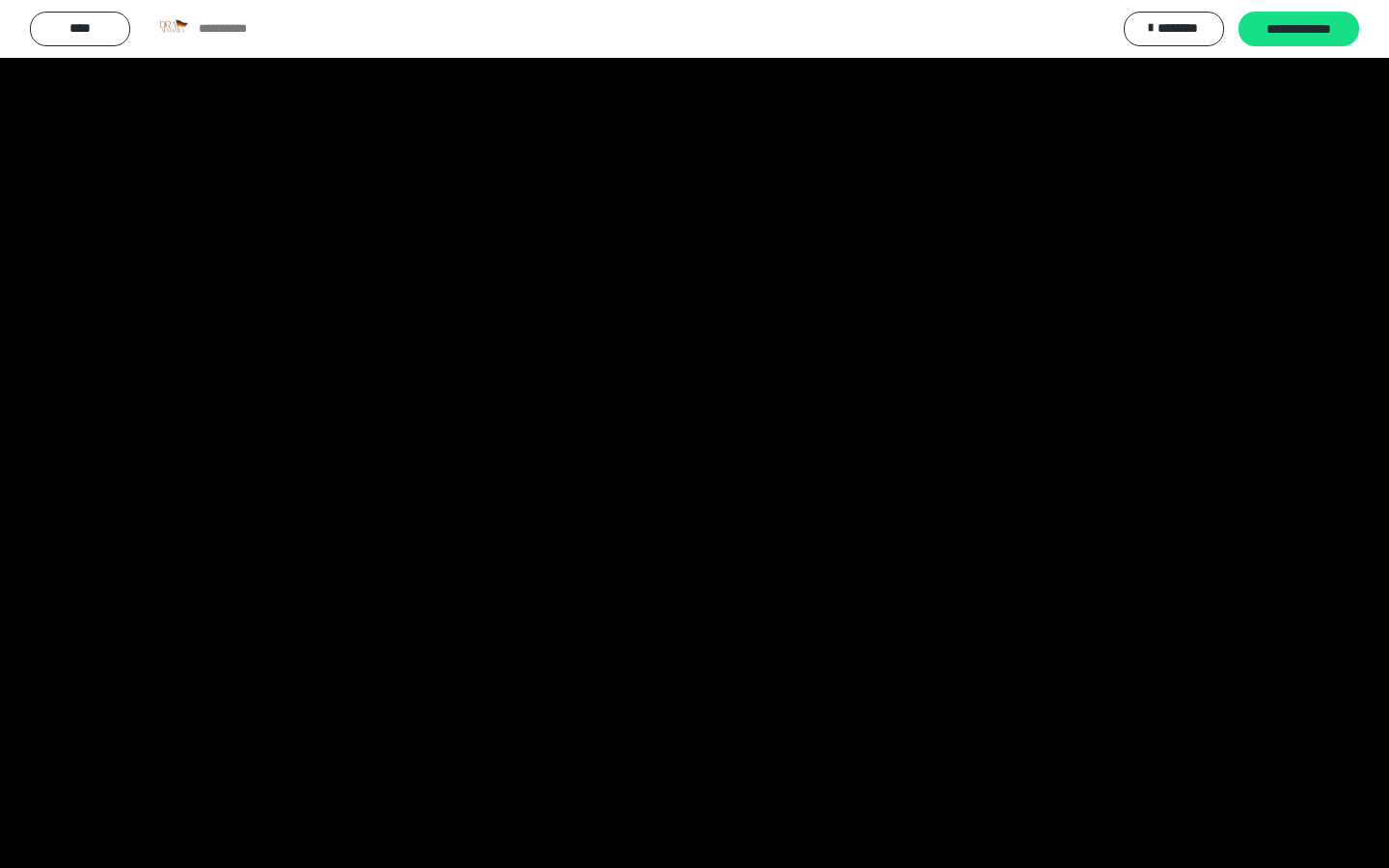 click at bounding box center (694, 434) 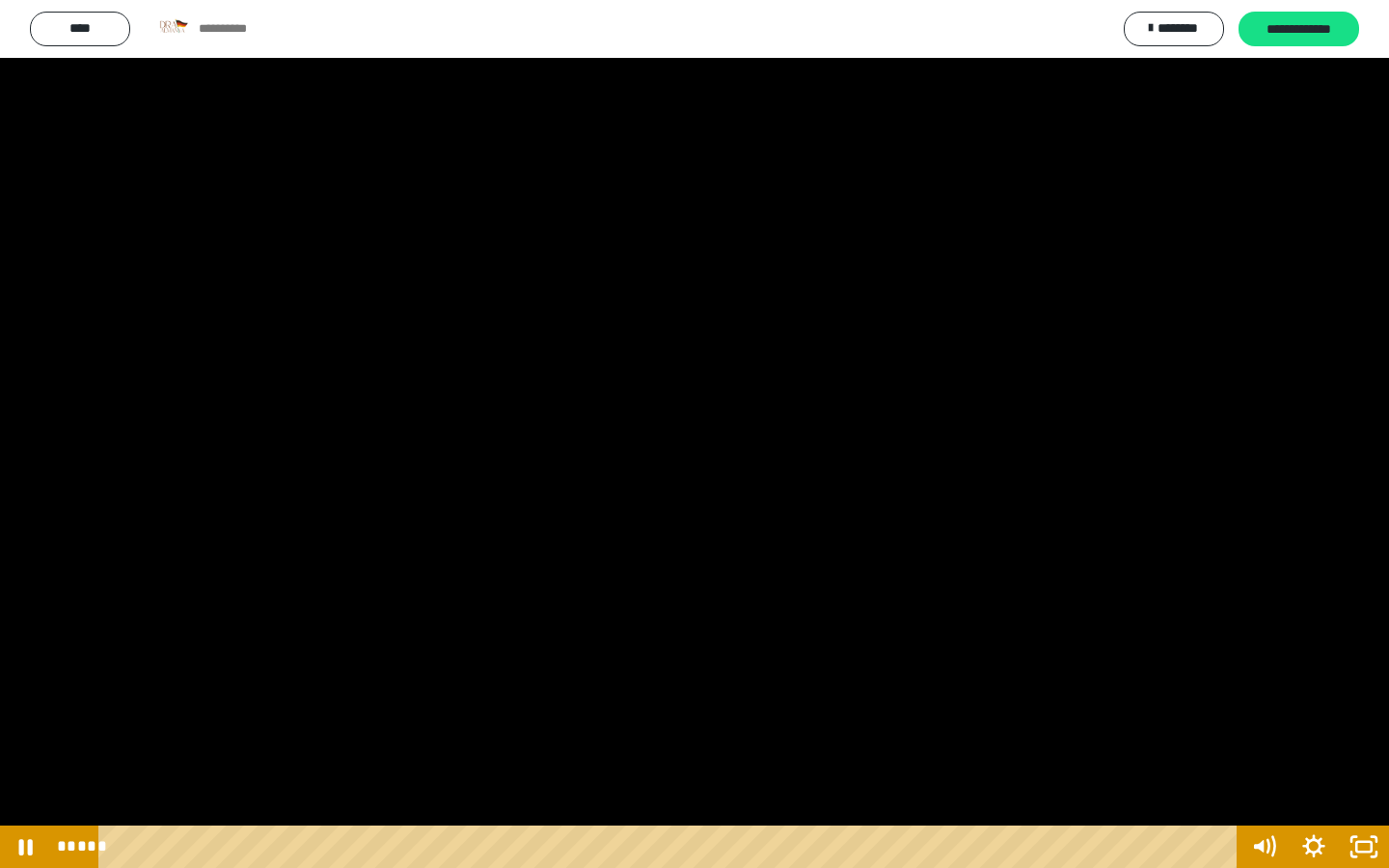 click at bounding box center (694, 434) 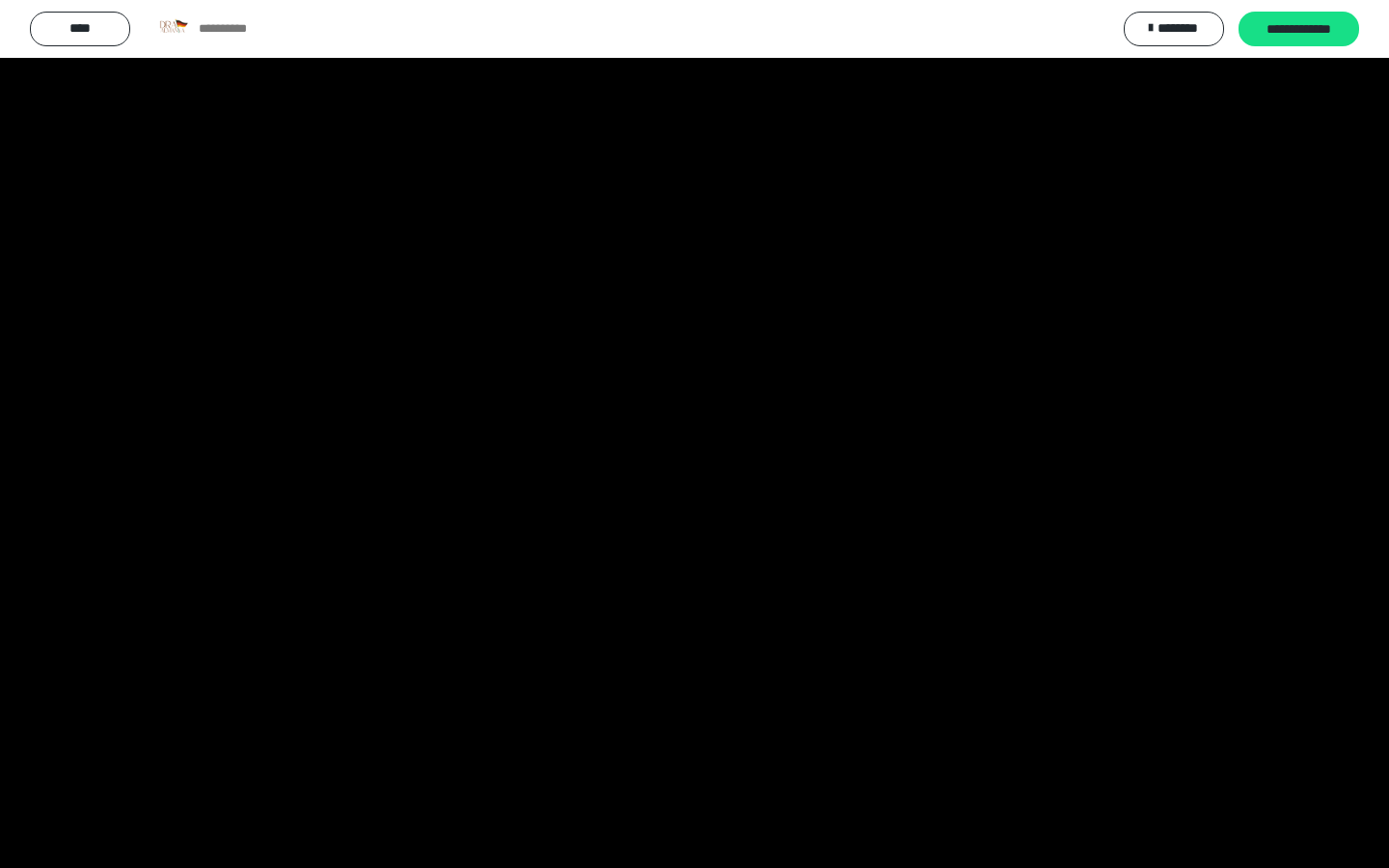 click at bounding box center (694, 434) 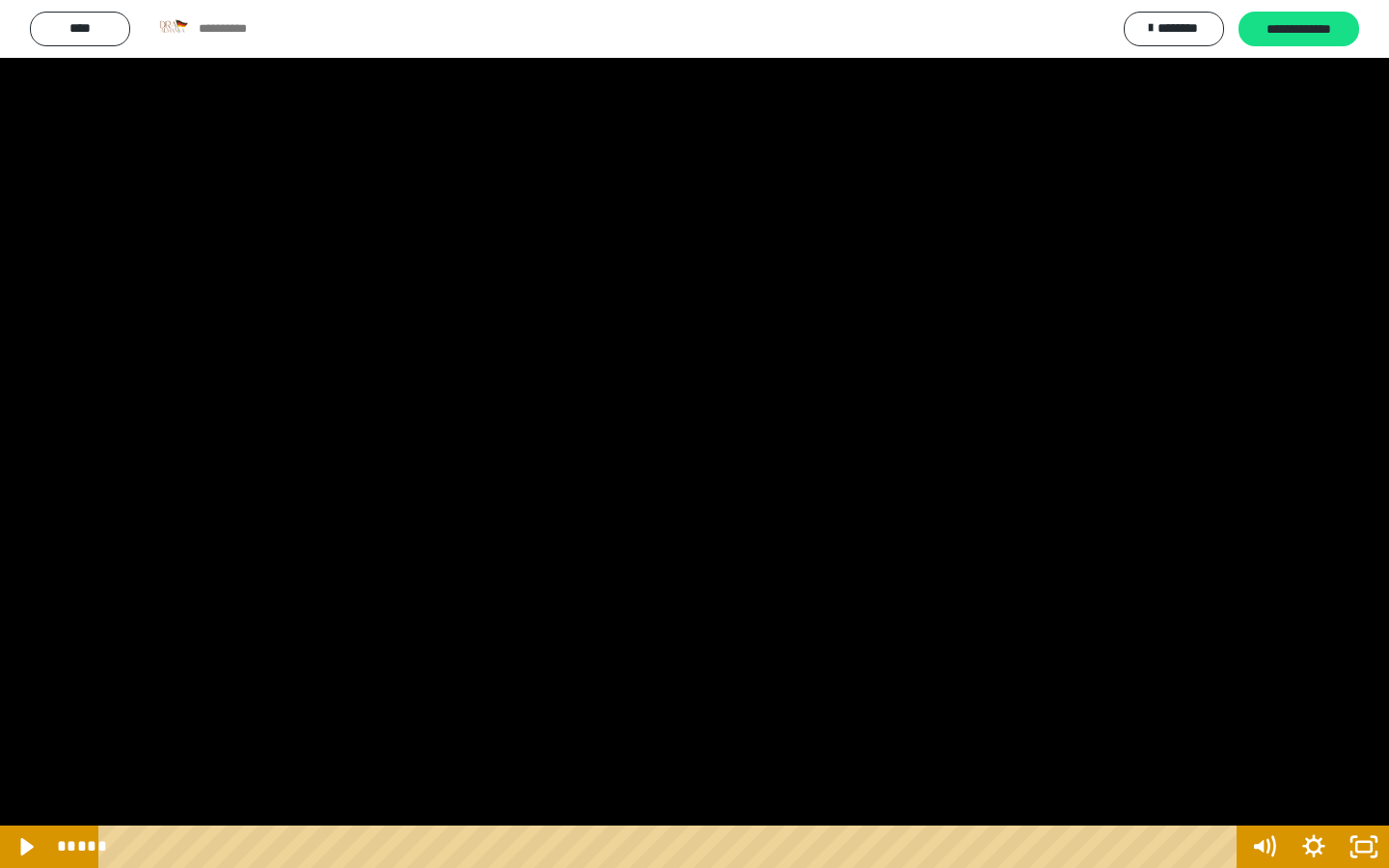click at bounding box center (694, 434) 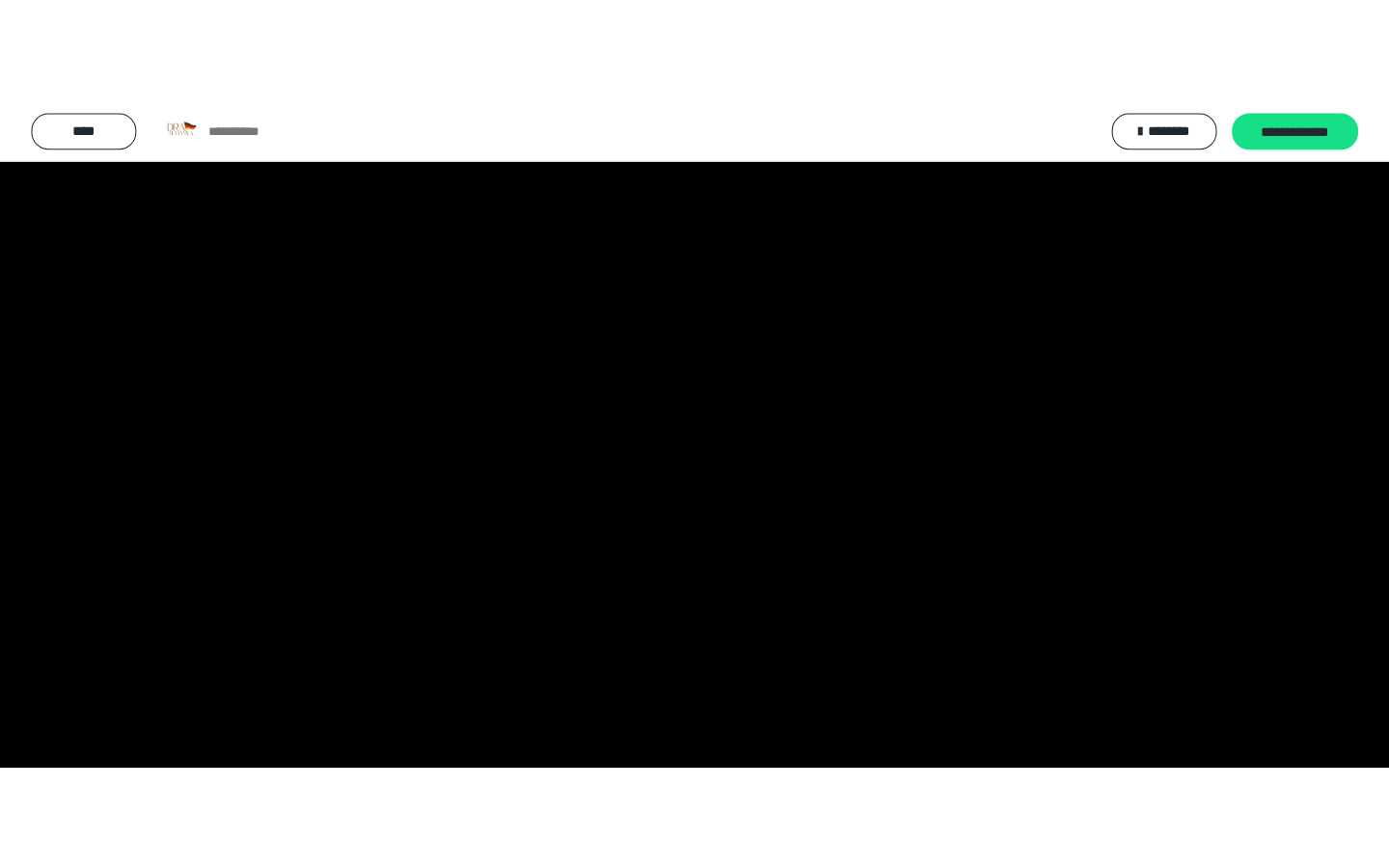 scroll, scrollTop: 3651, scrollLeft: 0, axis: vertical 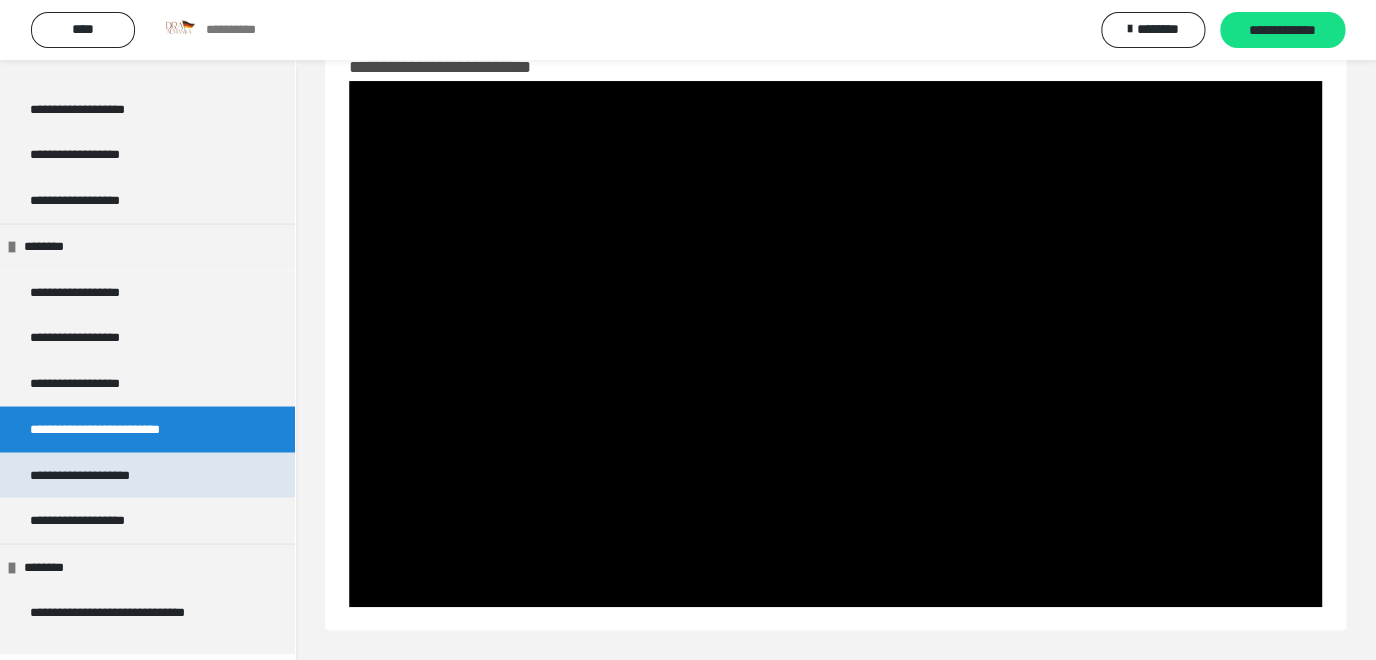click on "**********" at bounding box center [108, 475] 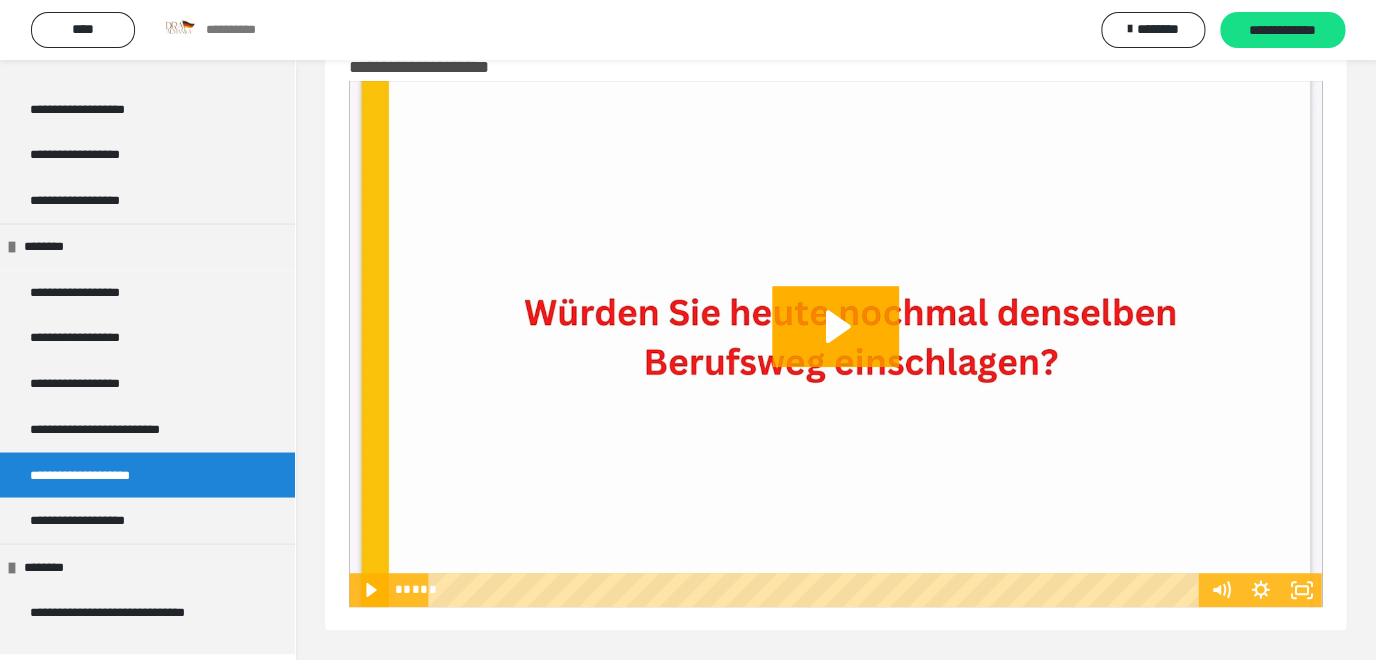 click at bounding box center (835, 344) 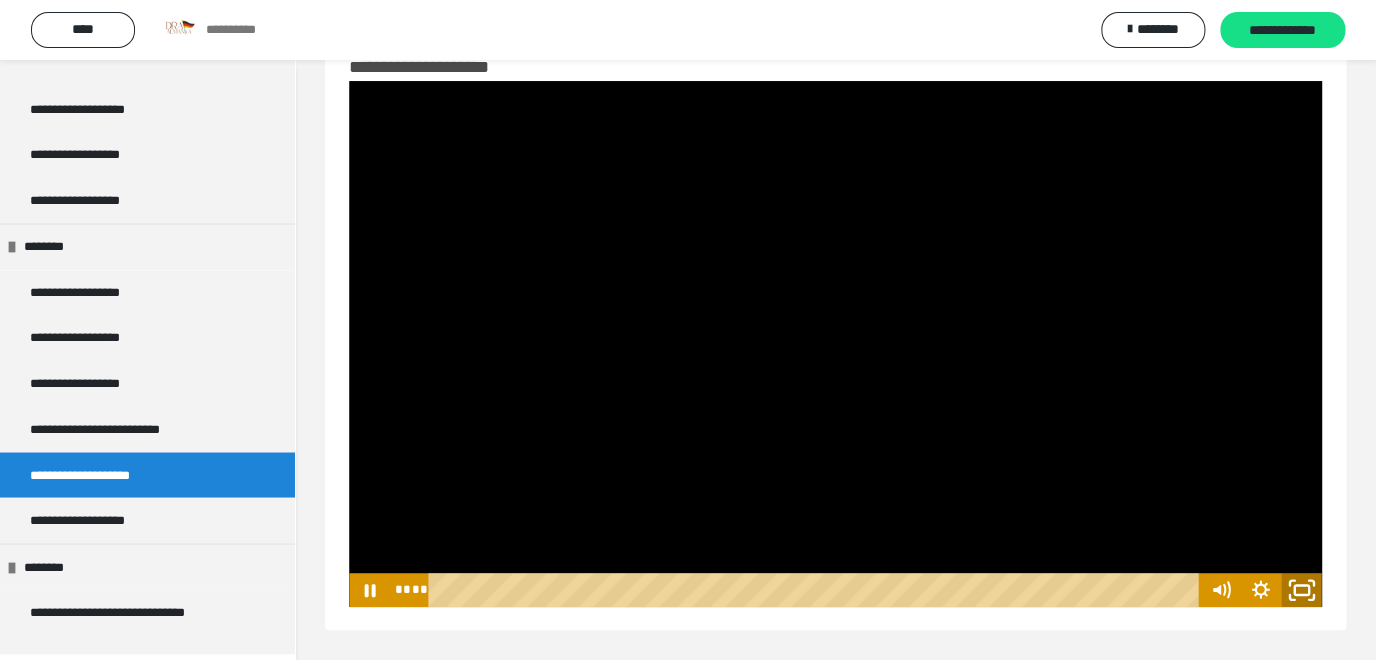 click 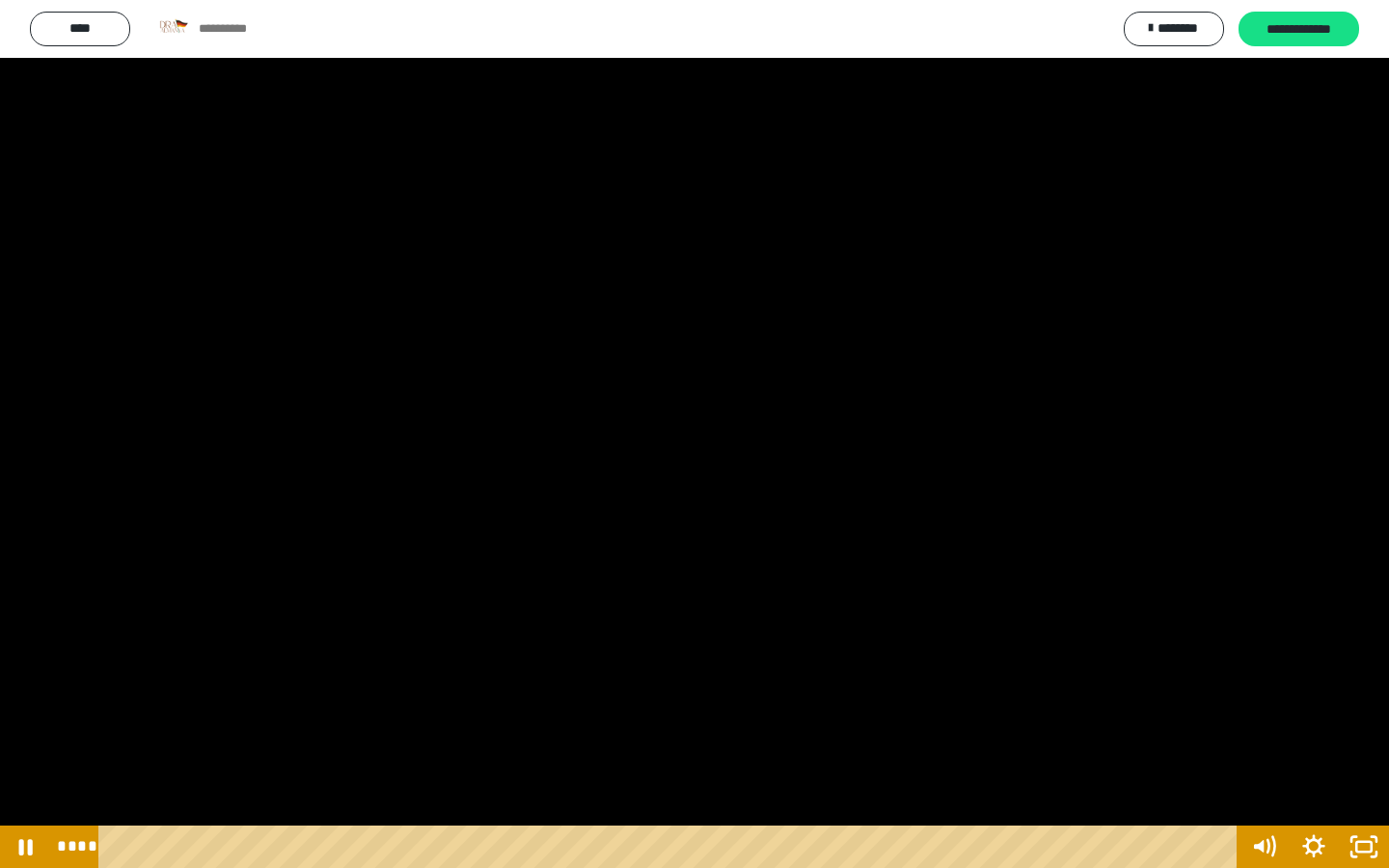 click at bounding box center (694, 434) 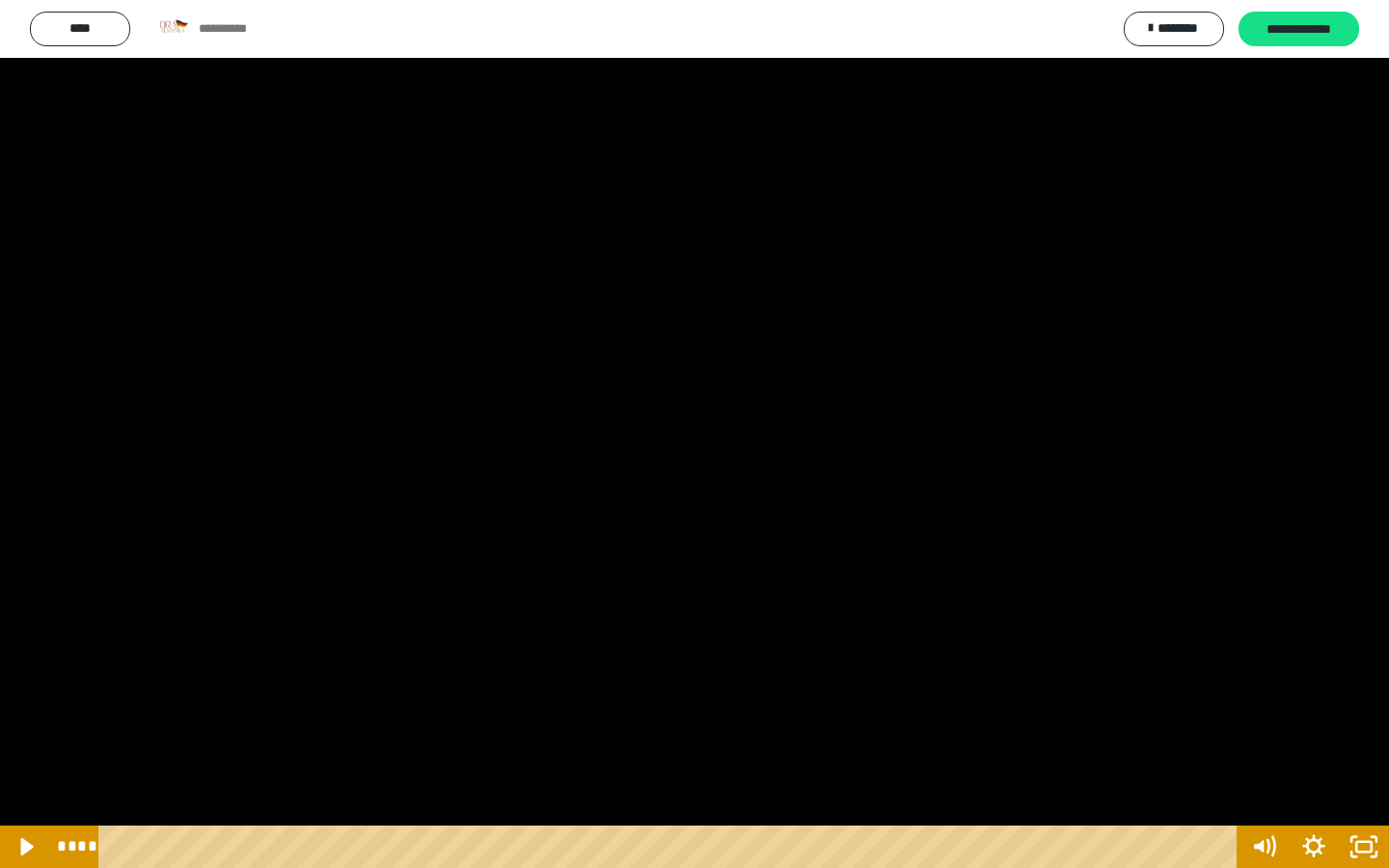 click at bounding box center [694, 434] 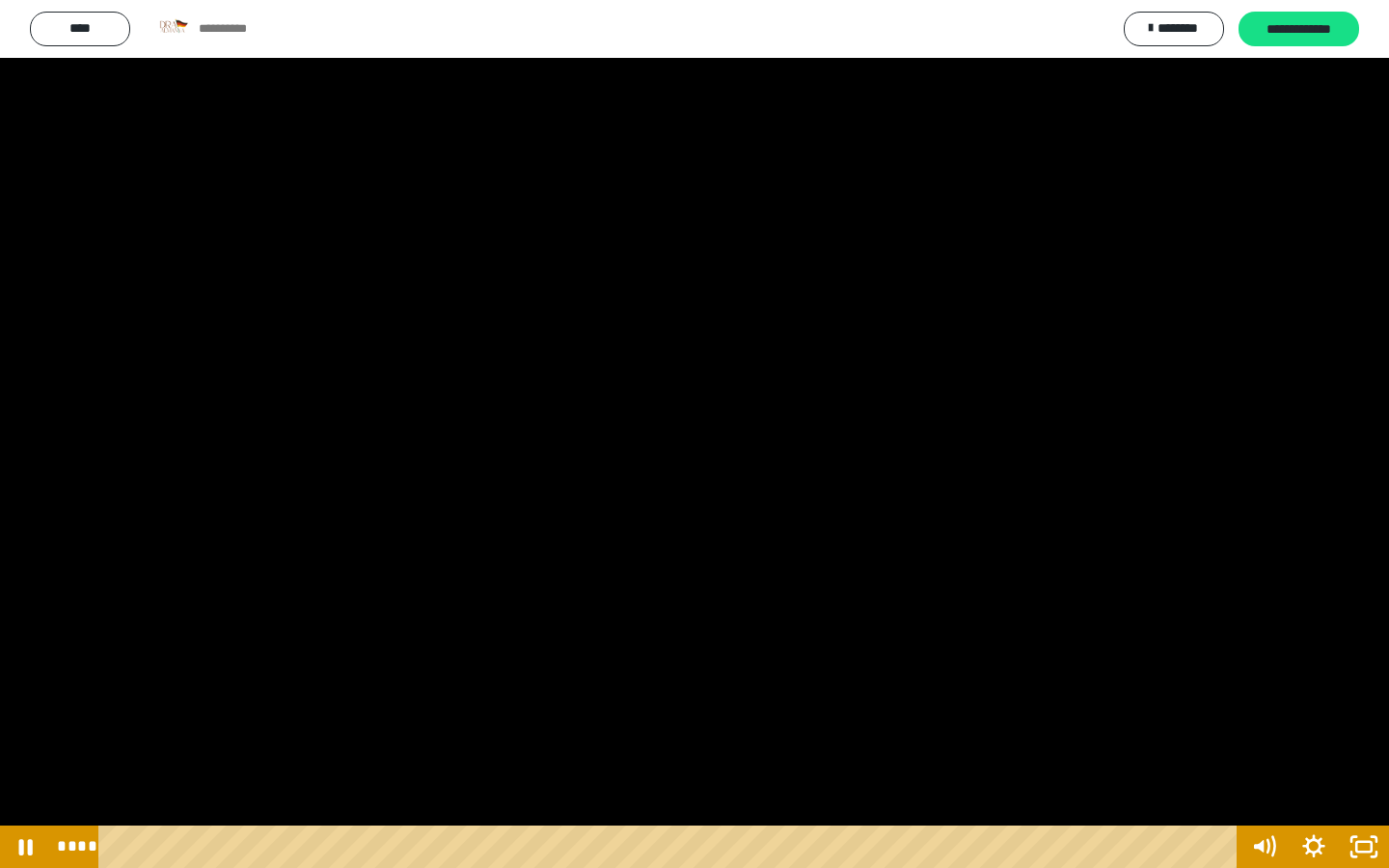 click at bounding box center [694, 434] 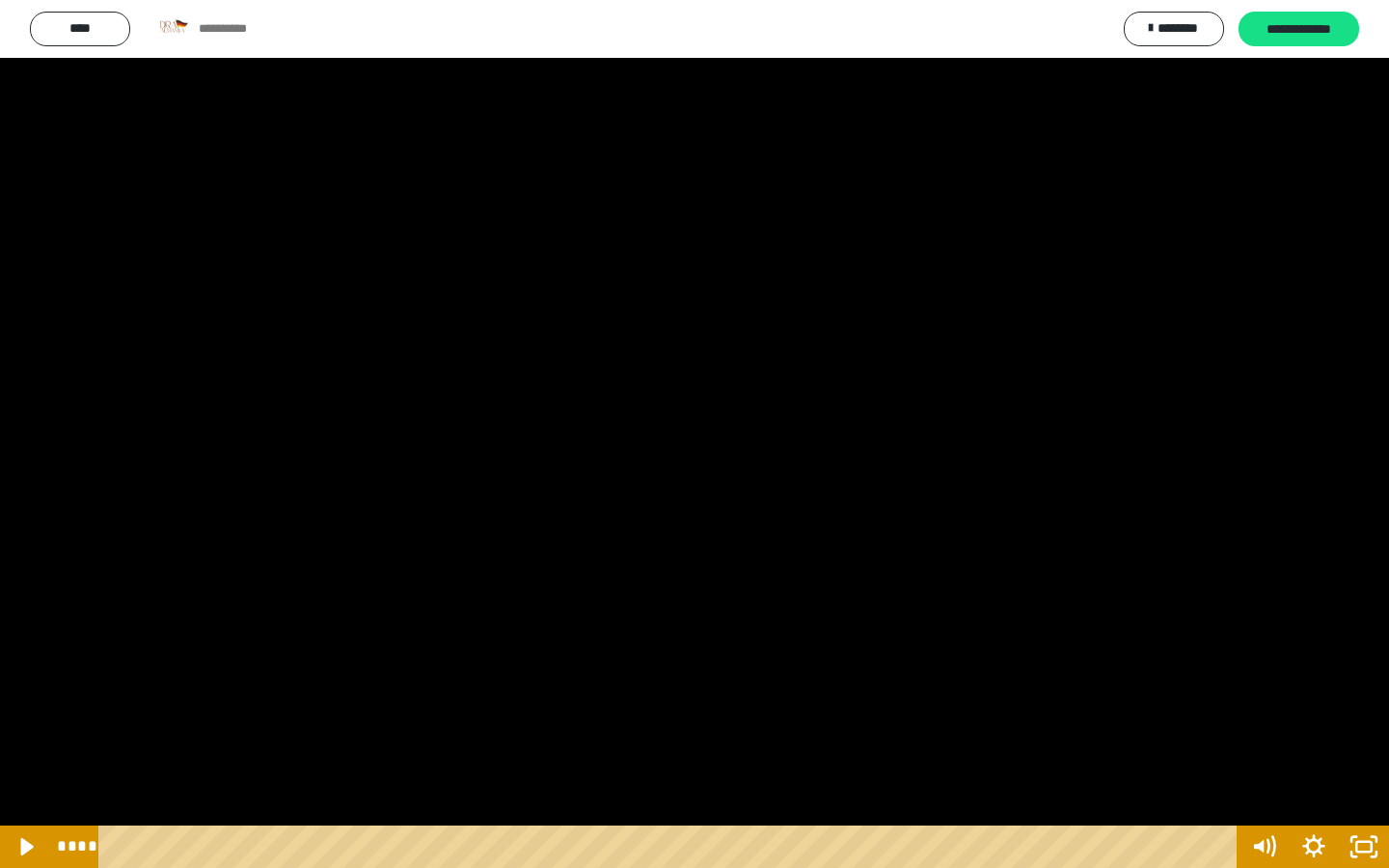 click at bounding box center [694, 434] 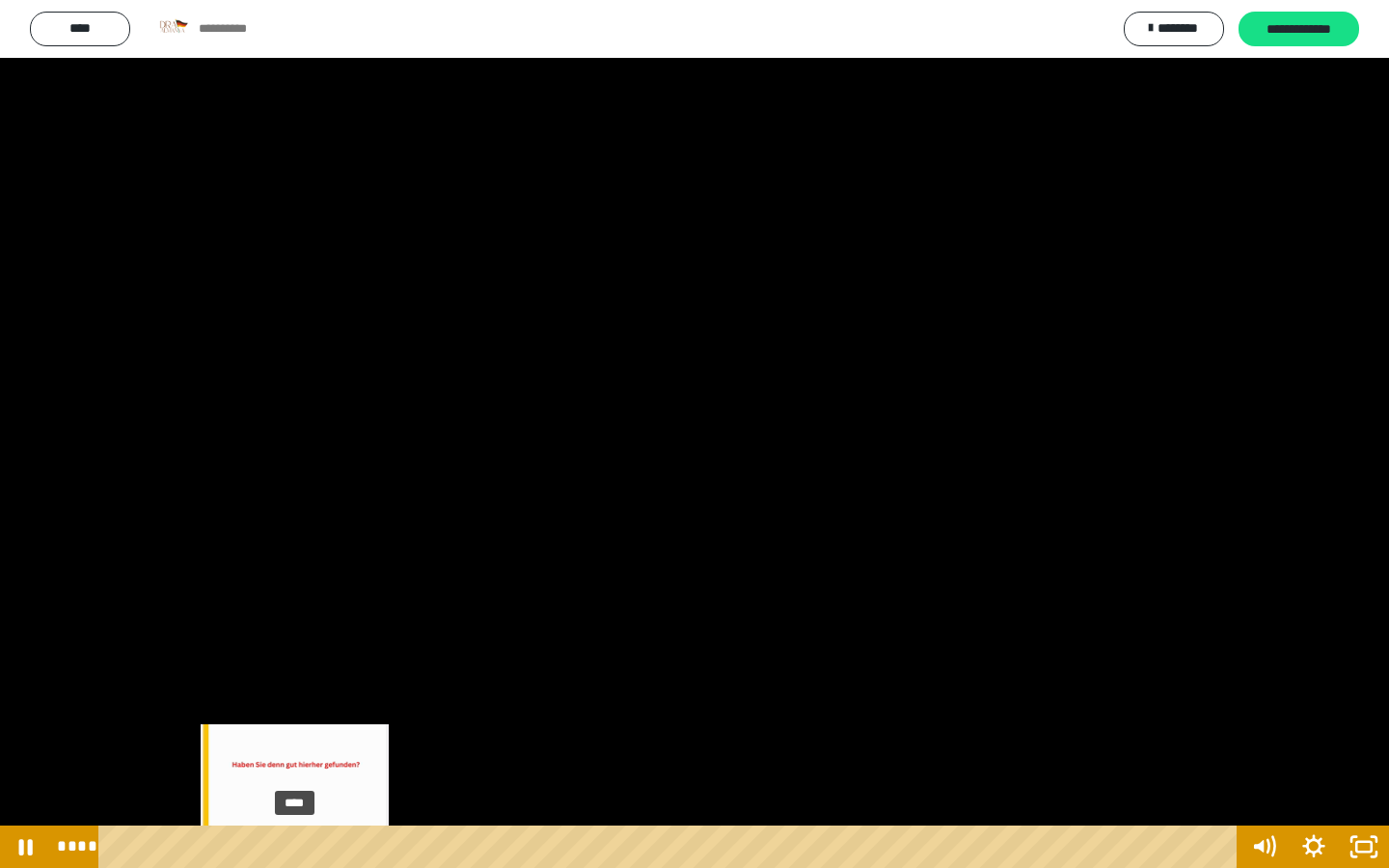 click on "****" at bounding box center (671, 847) 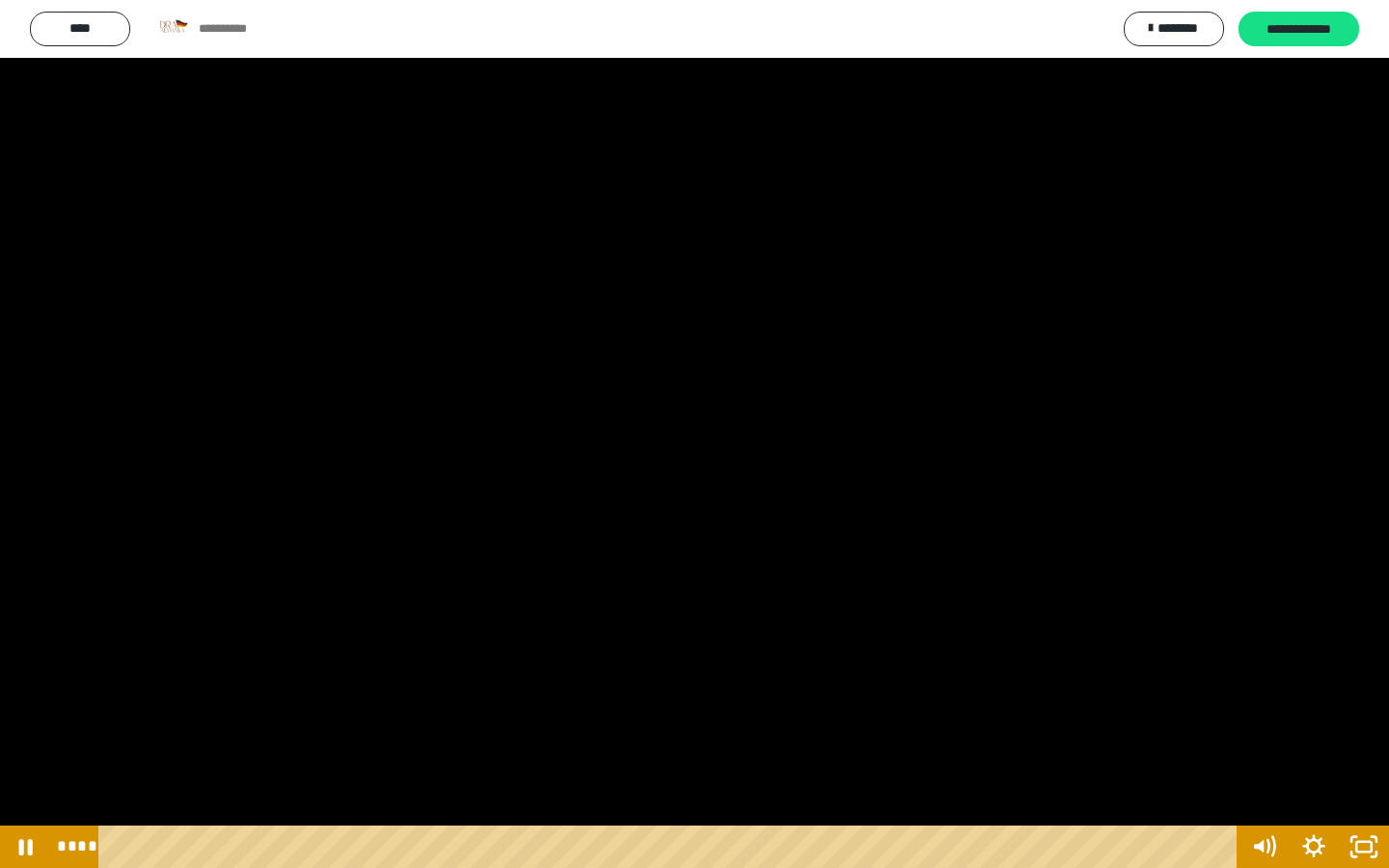 drag, startPoint x: 477, startPoint y: 724, endPoint x: 481, endPoint y: 734, distance: 10.77033 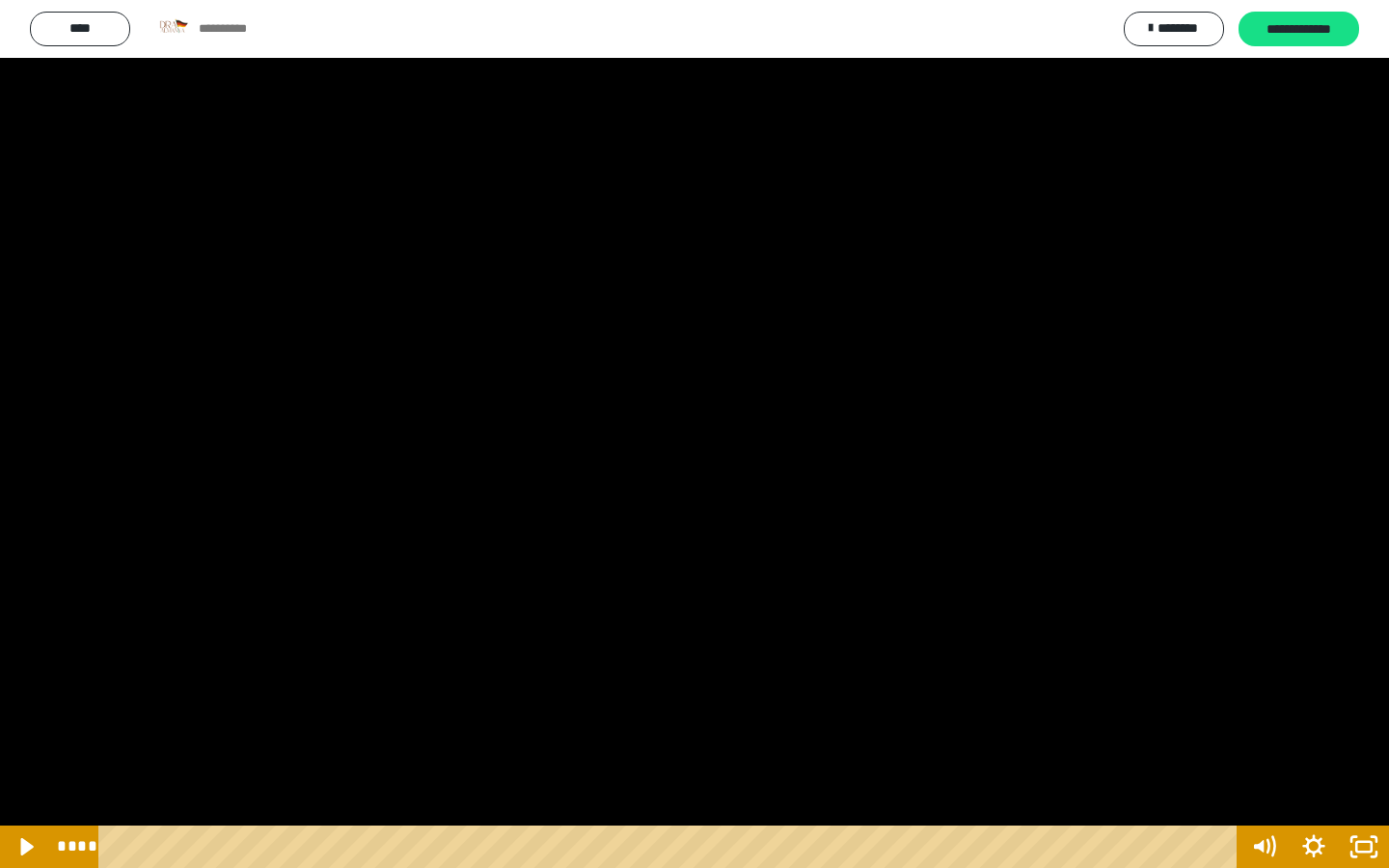 click at bounding box center (694, 434) 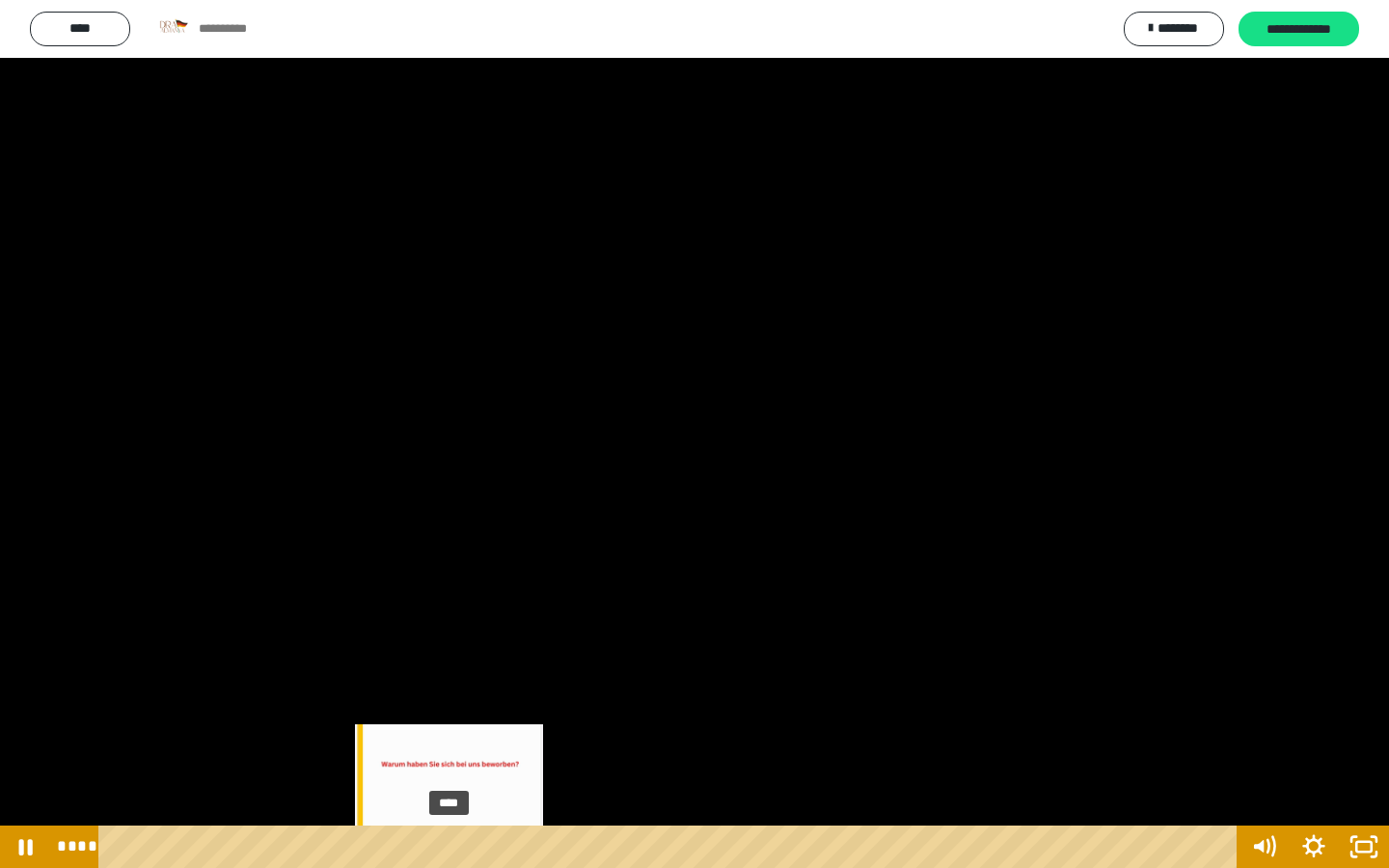 click on "****" at bounding box center [671, 847] 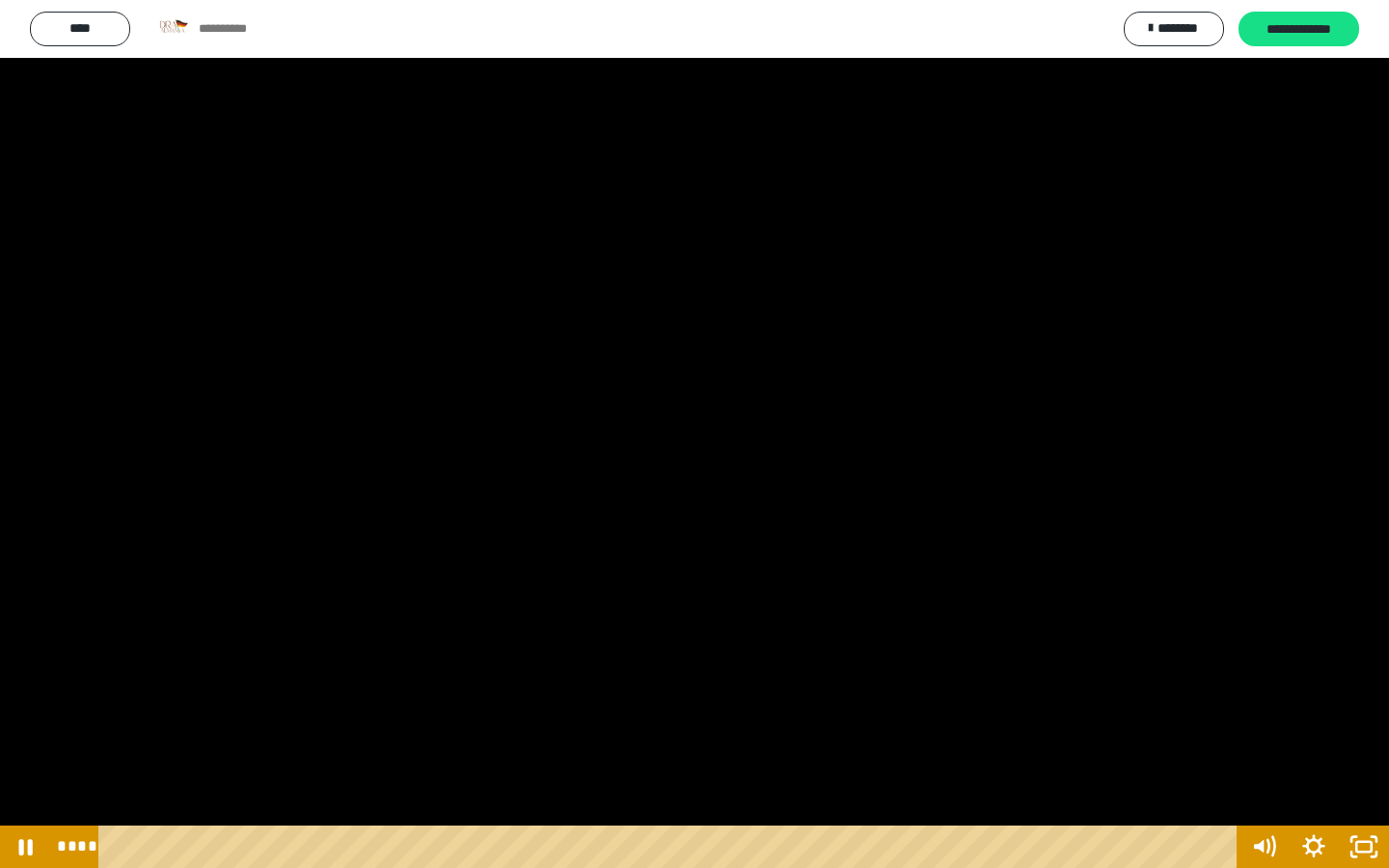 click at bounding box center (694, 434) 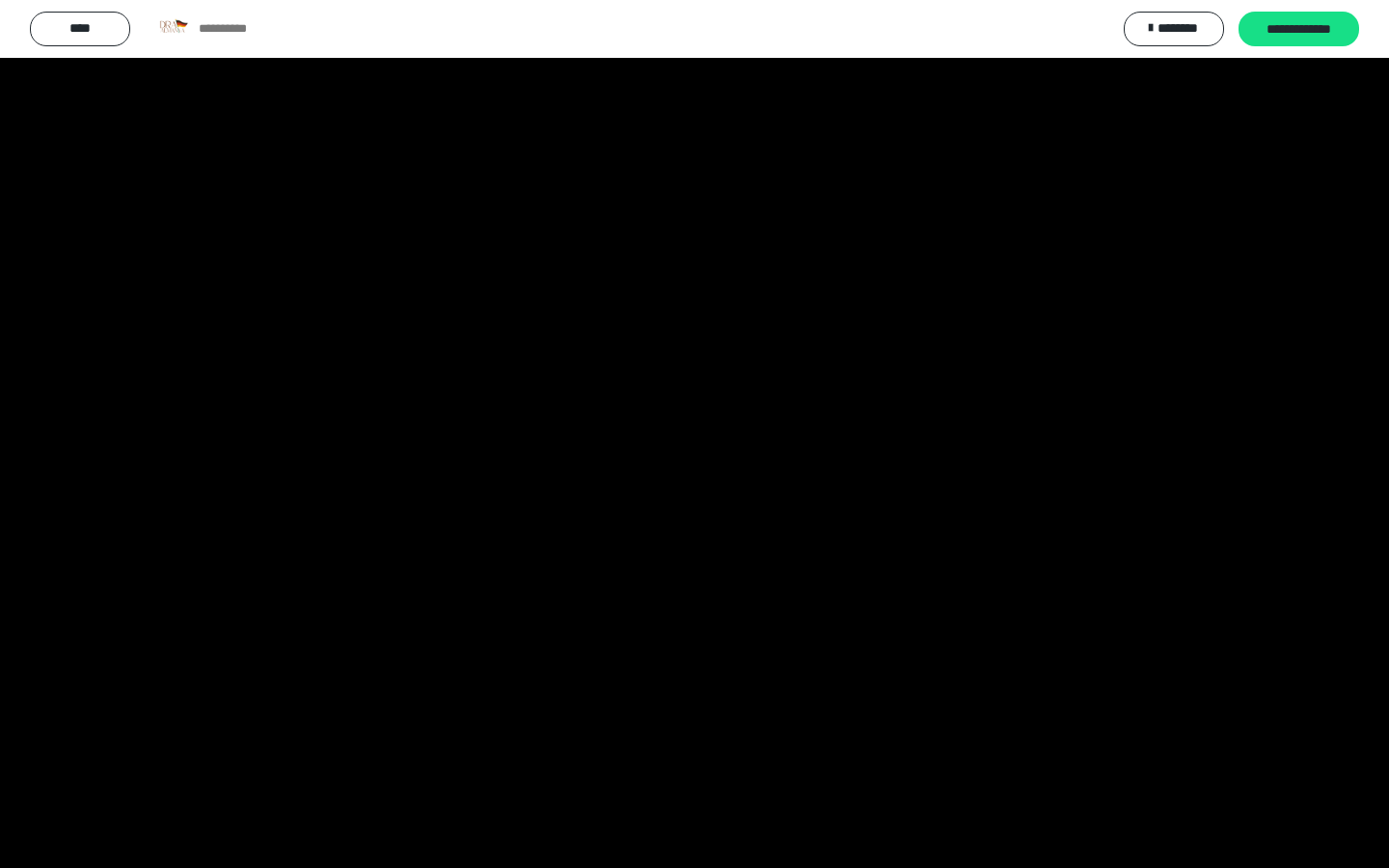 click at bounding box center [694, 434] 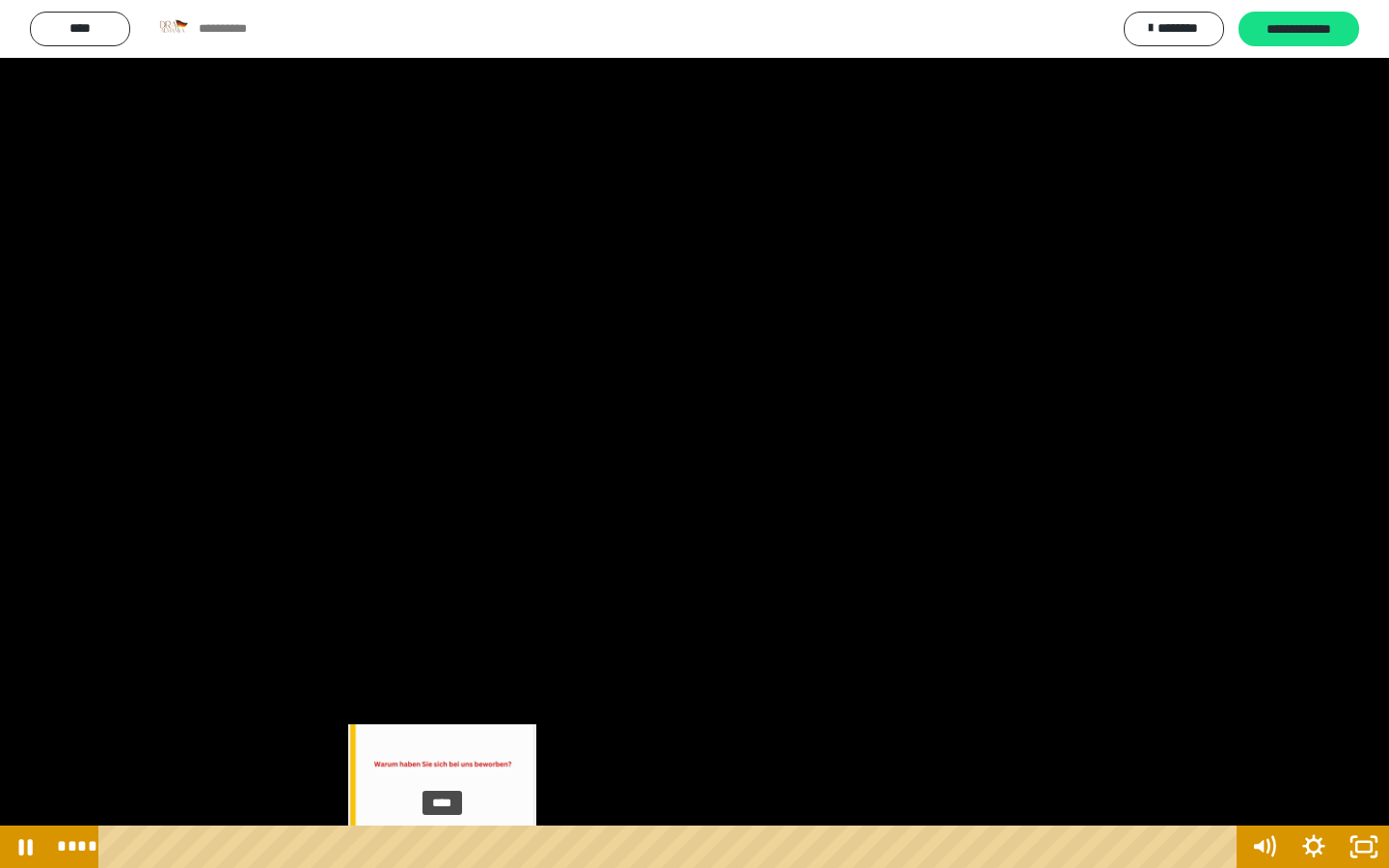 click on "****" at bounding box center (671, 847) 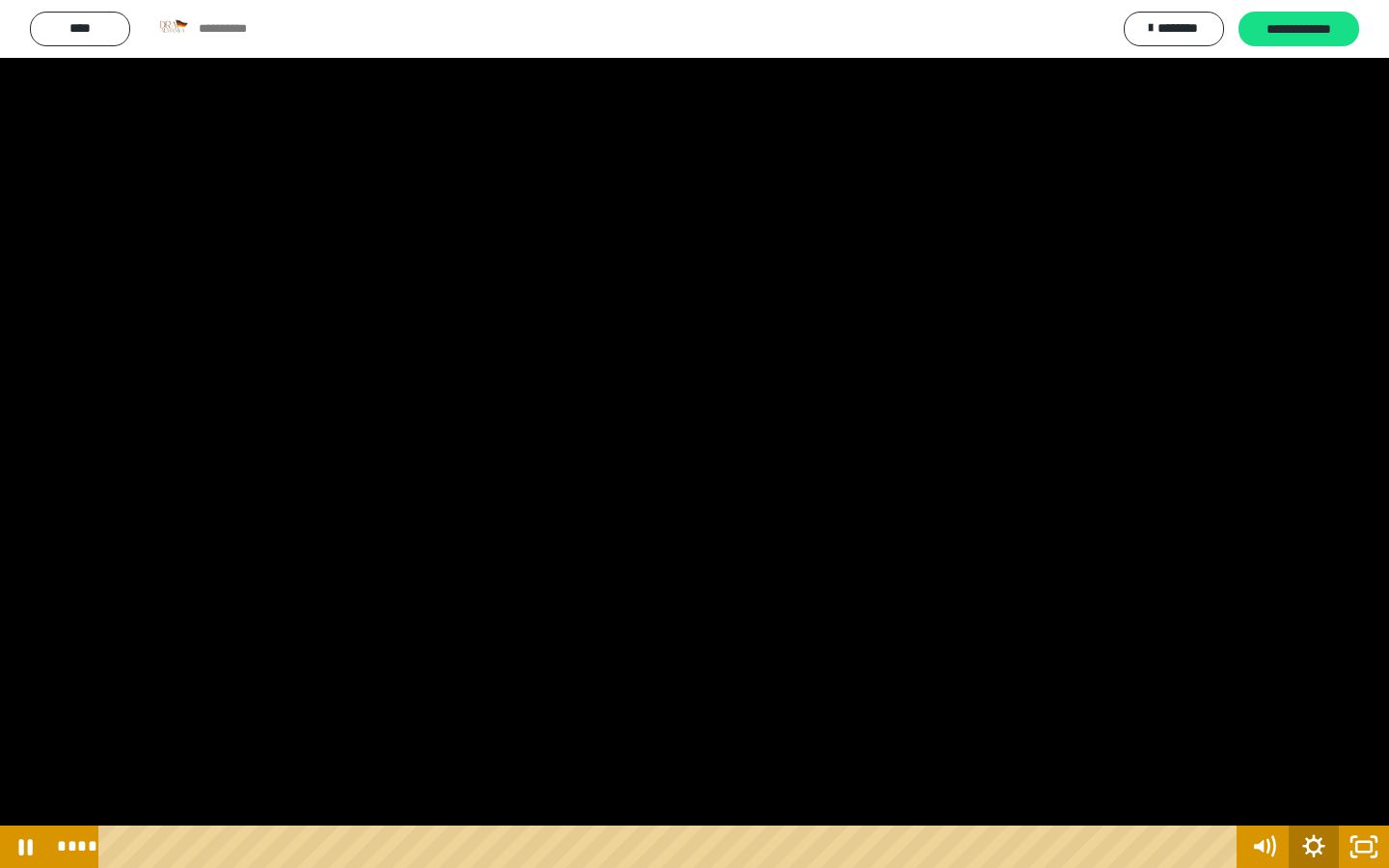 click 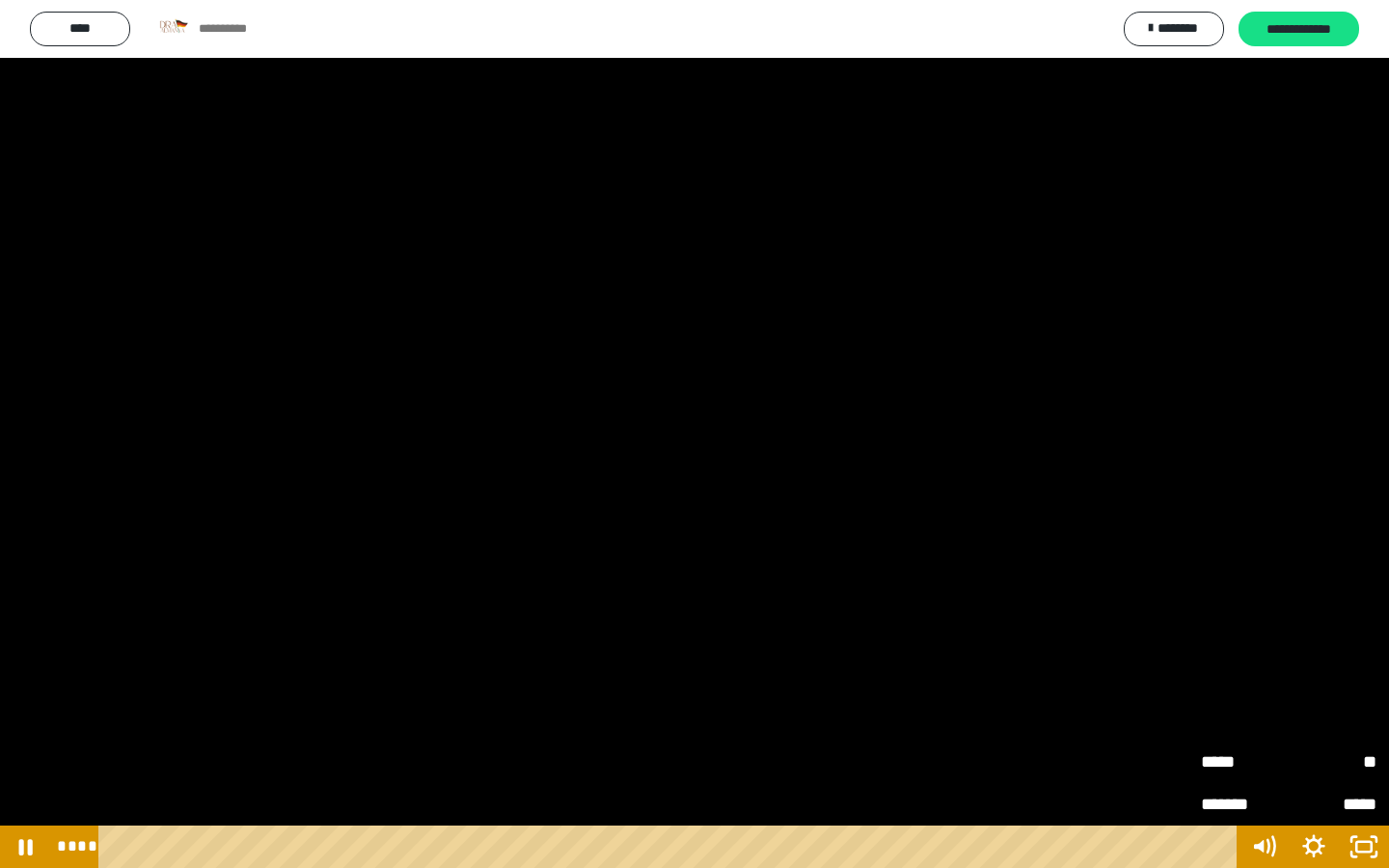 click on "**" at bounding box center (1332, 762) 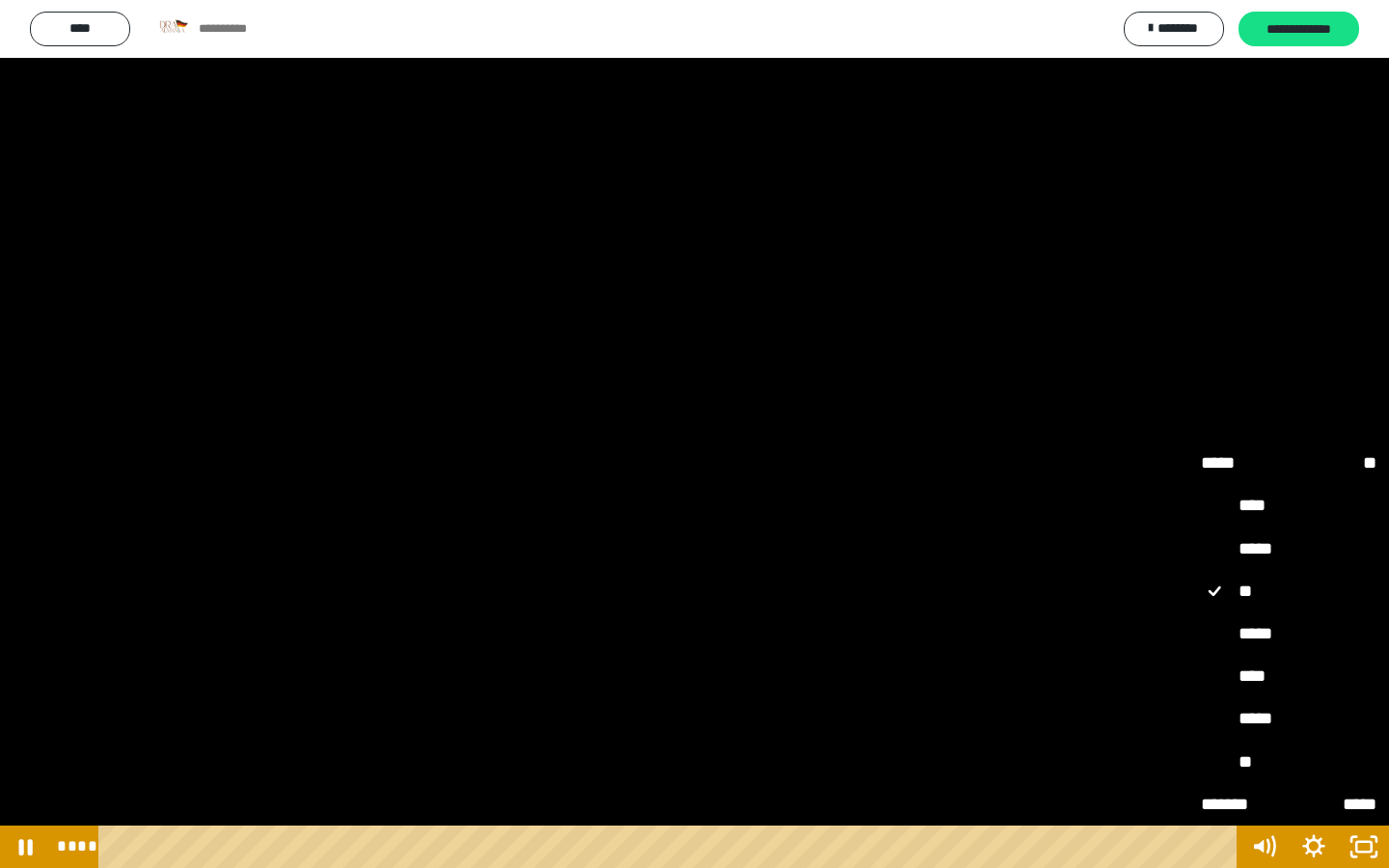 click on "****" at bounding box center [1289, 506] 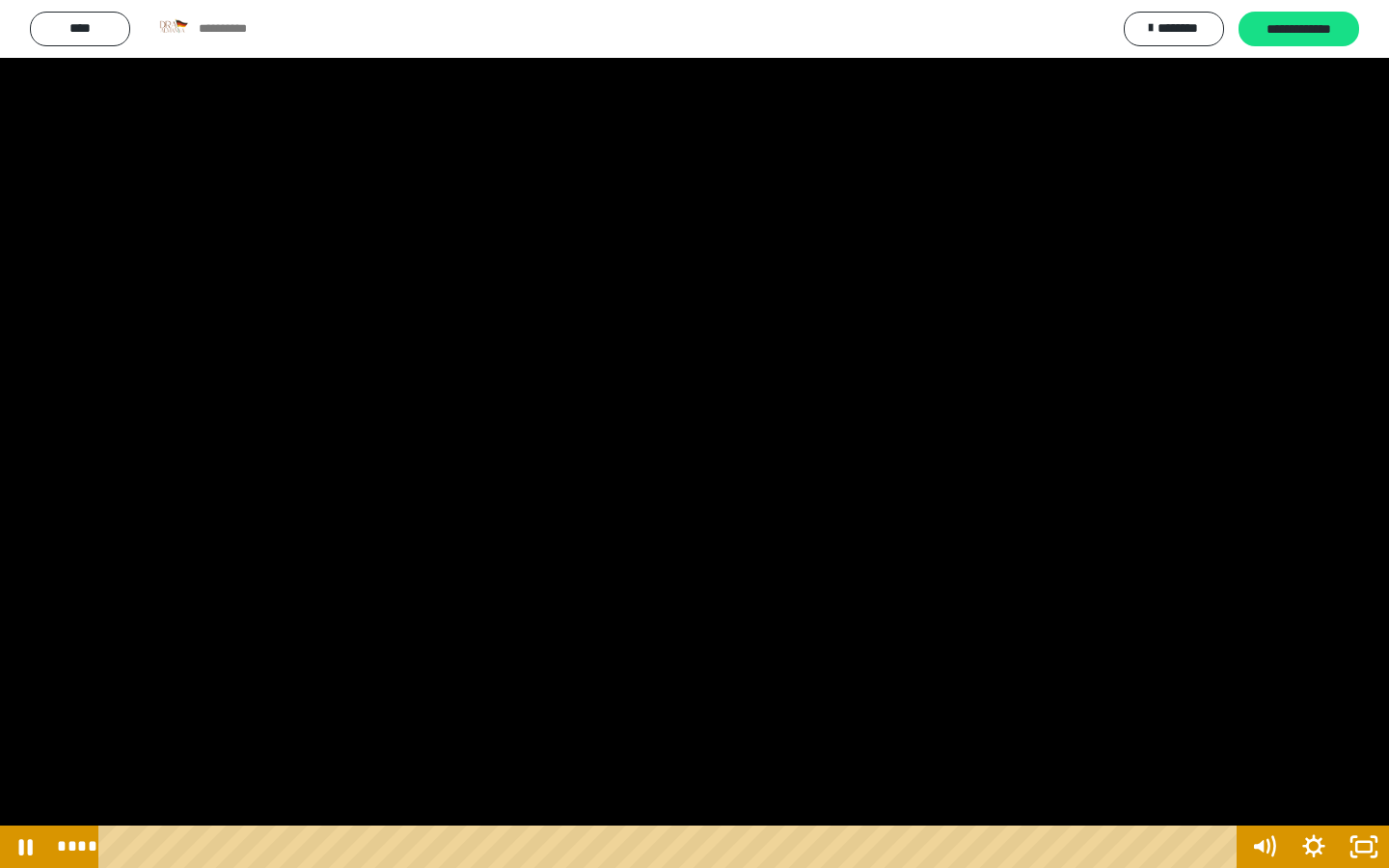 click at bounding box center (694, 434) 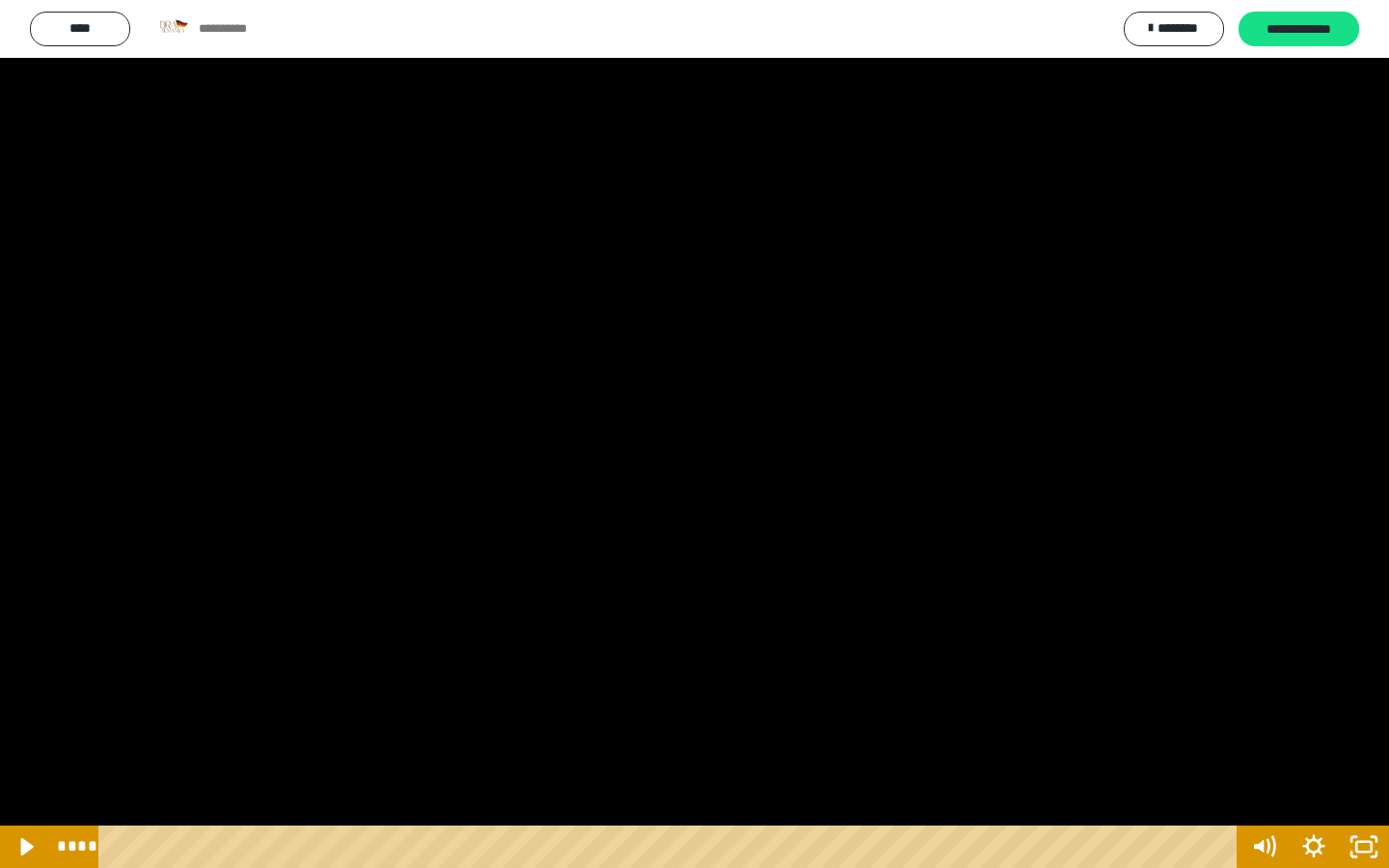 click at bounding box center [694, 434] 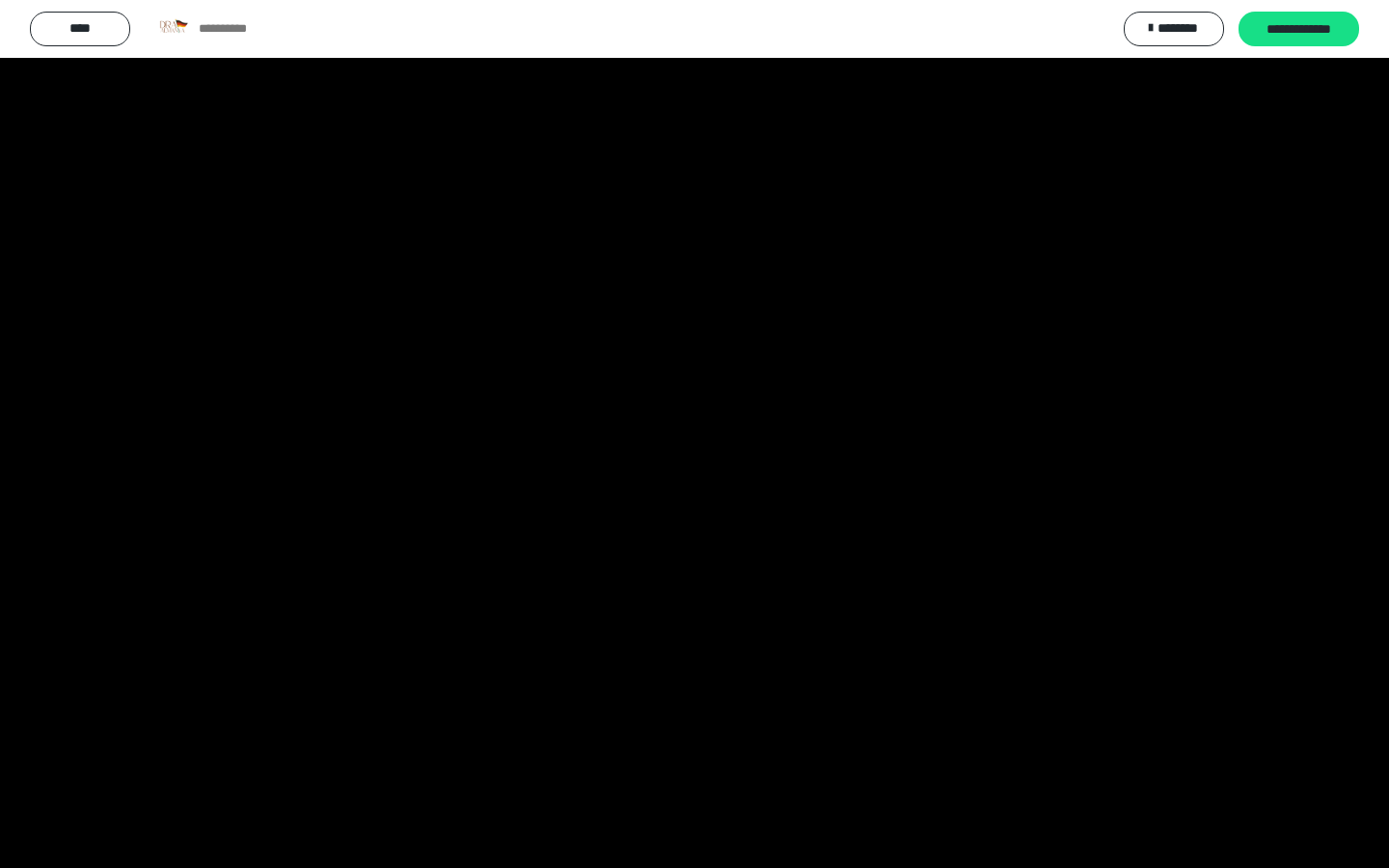 click at bounding box center [694, 434] 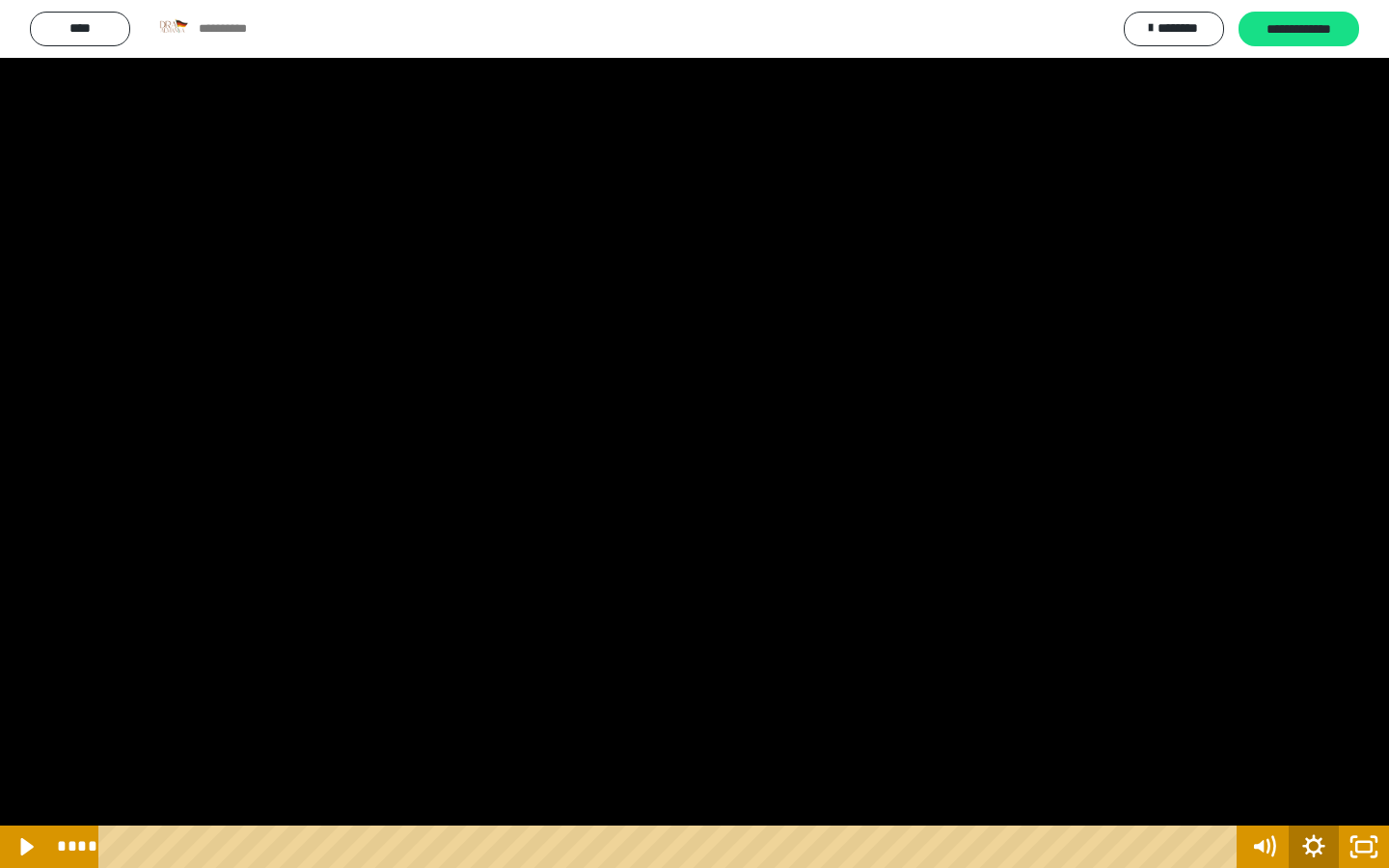 click 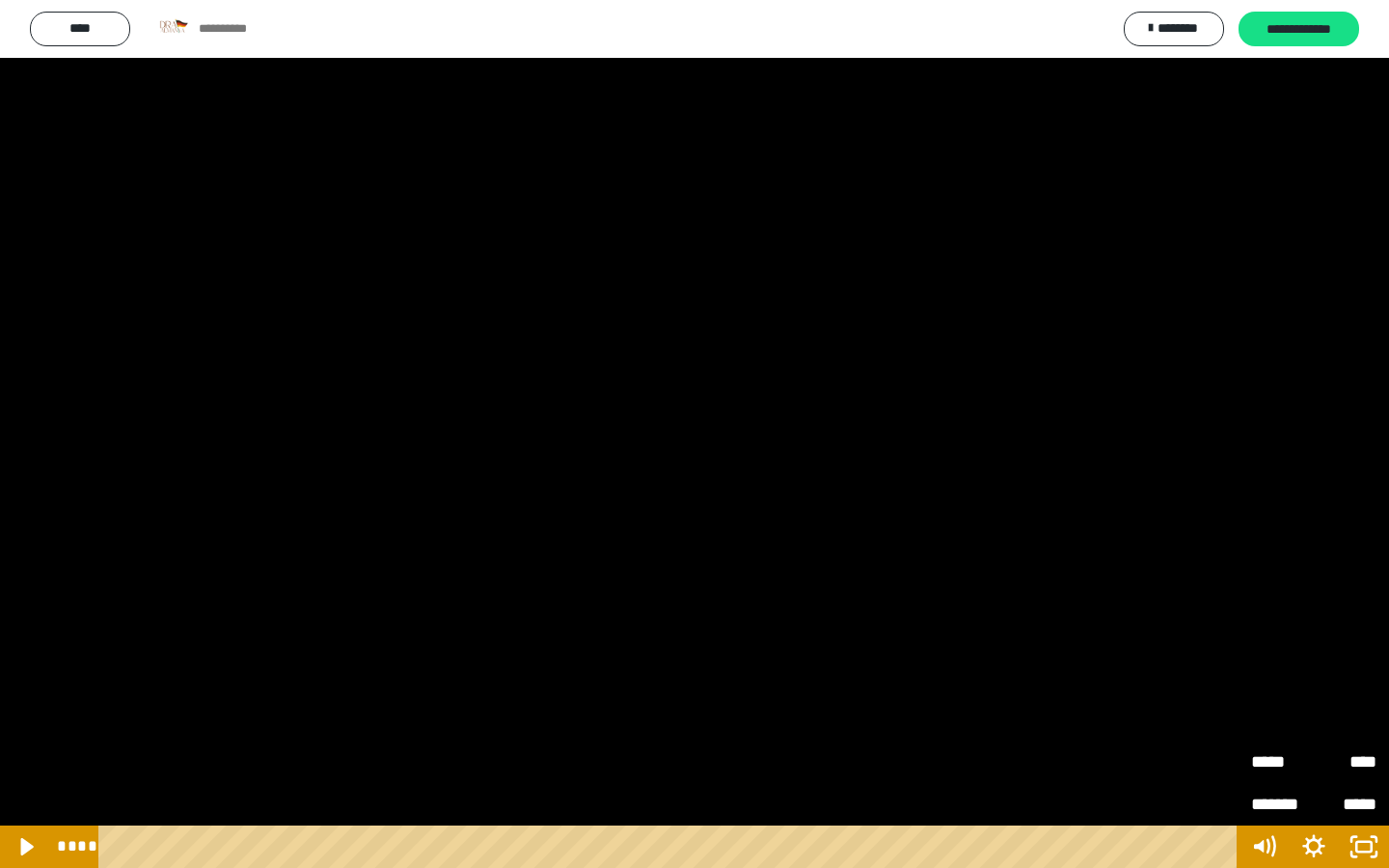 click on "****" at bounding box center [1345, 762] 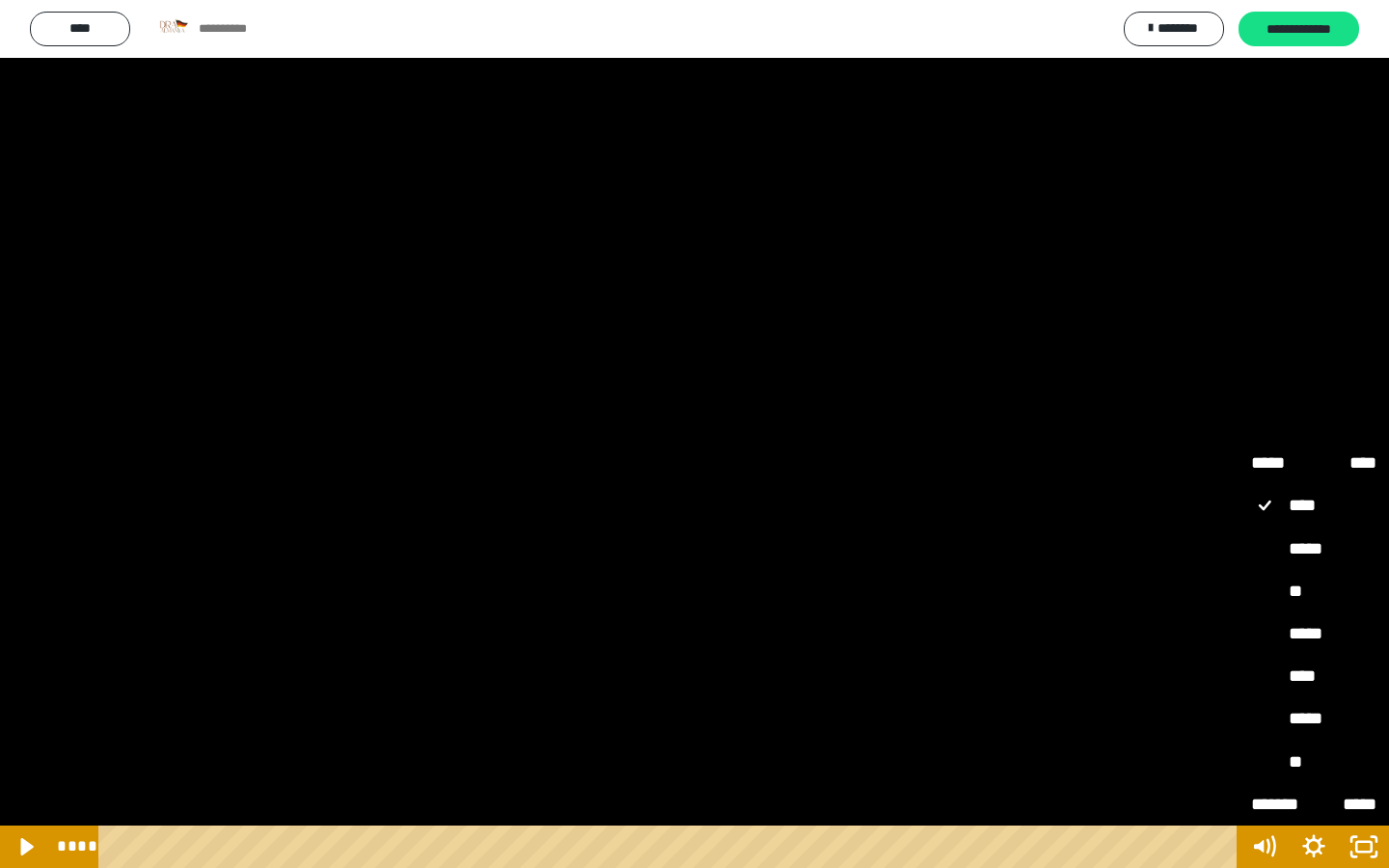 click on "**" at bounding box center (1314, 592) 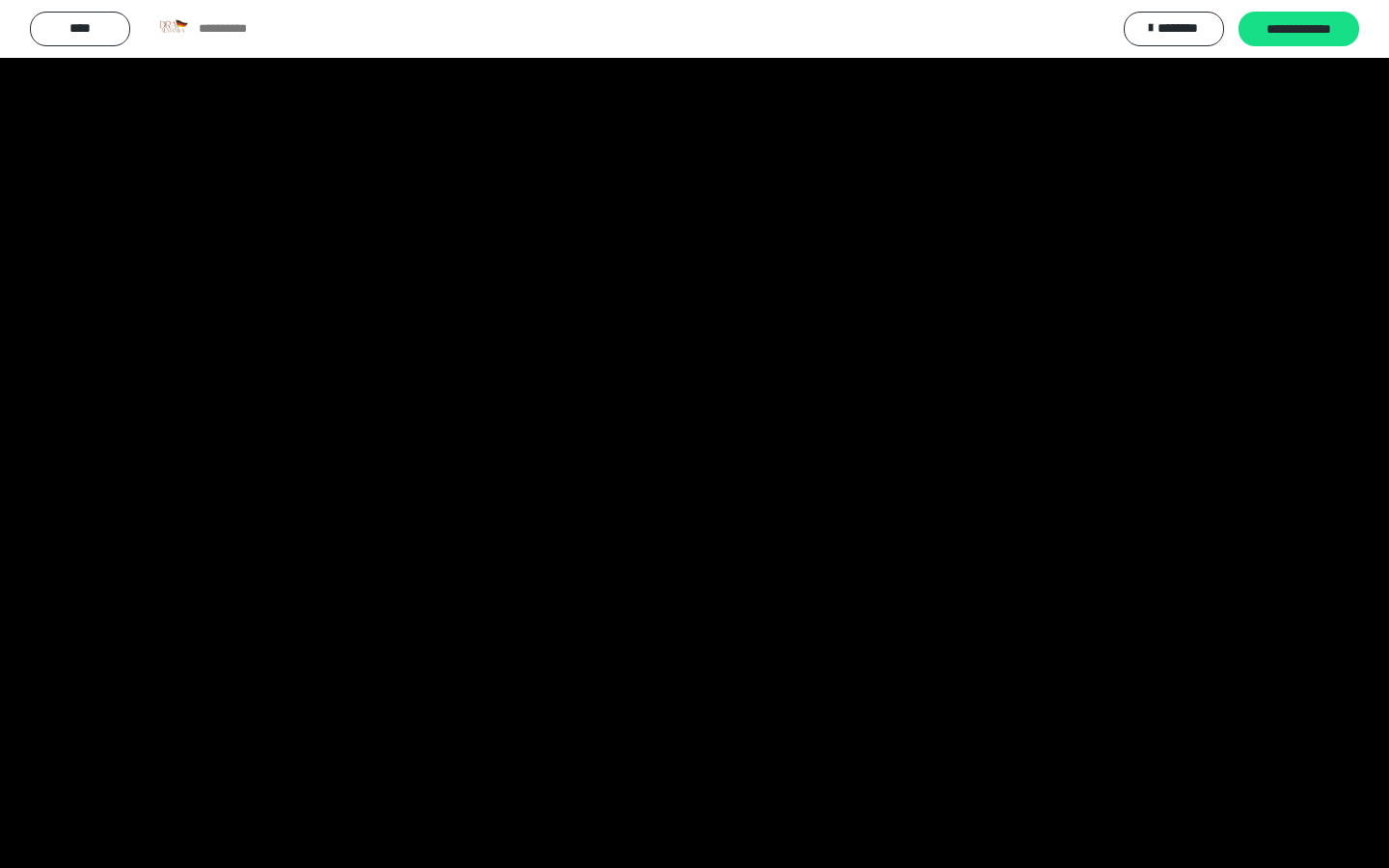 click at bounding box center (694, 434) 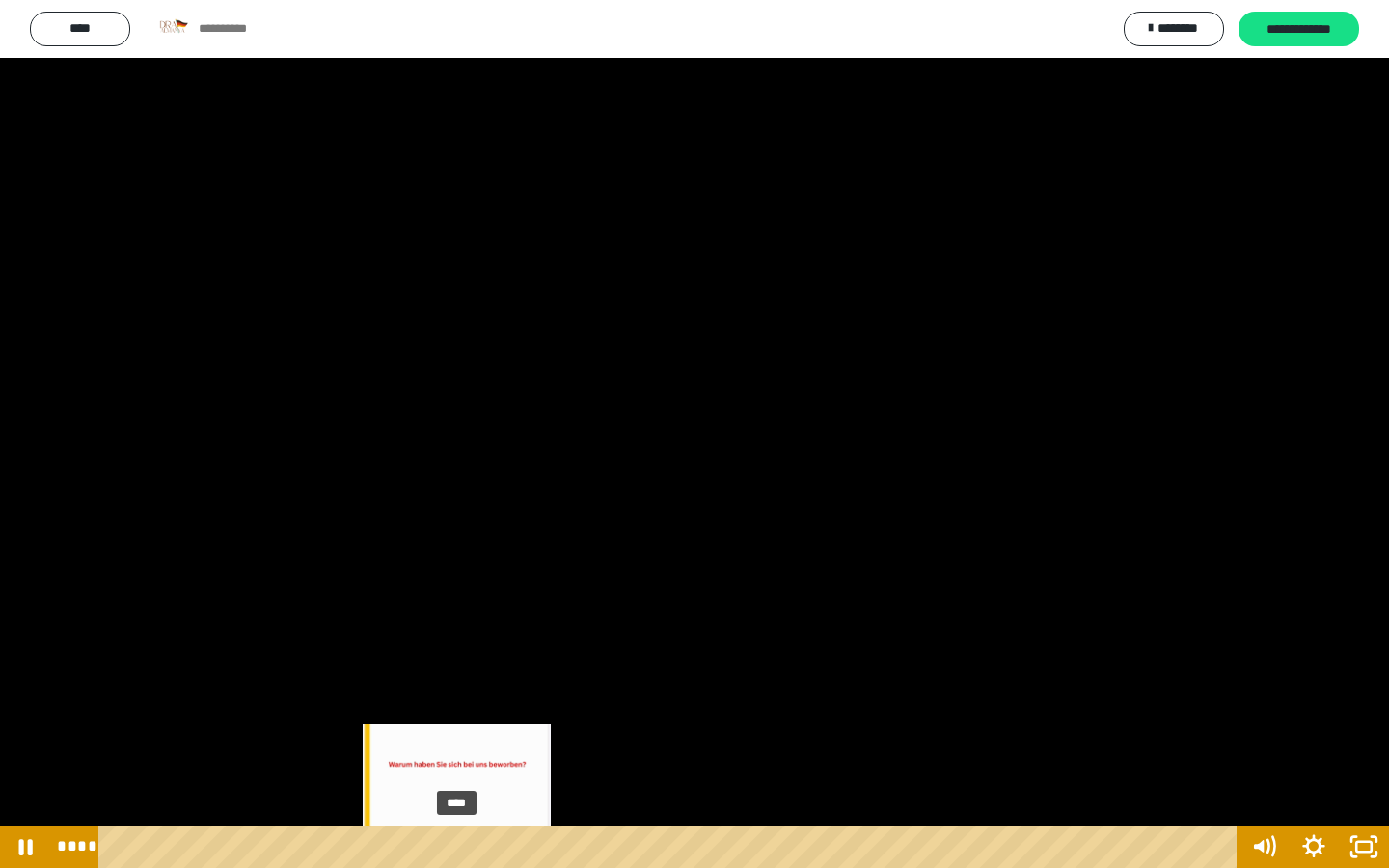 click on "****" at bounding box center [671, 847] 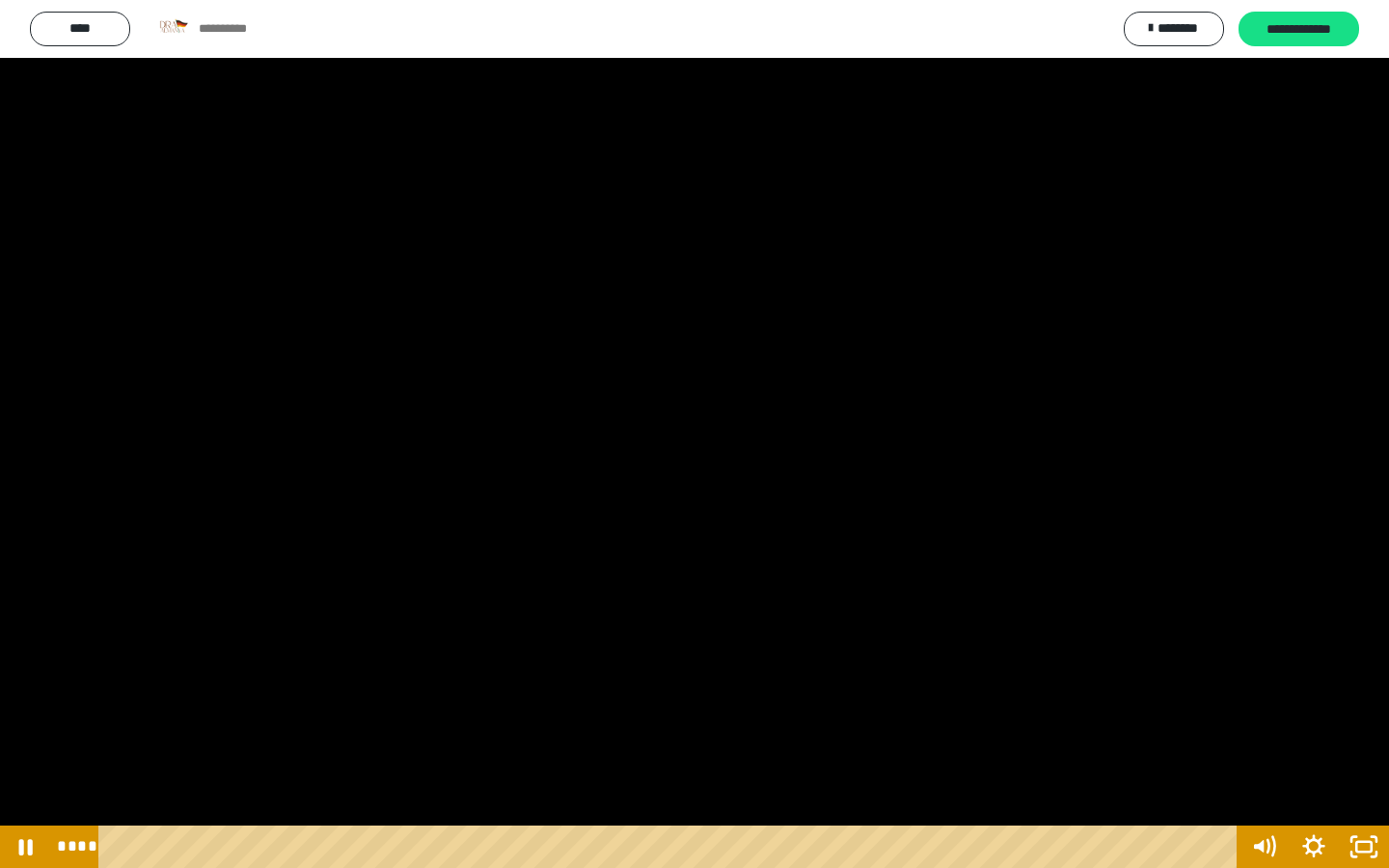 click at bounding box center (694, 434) 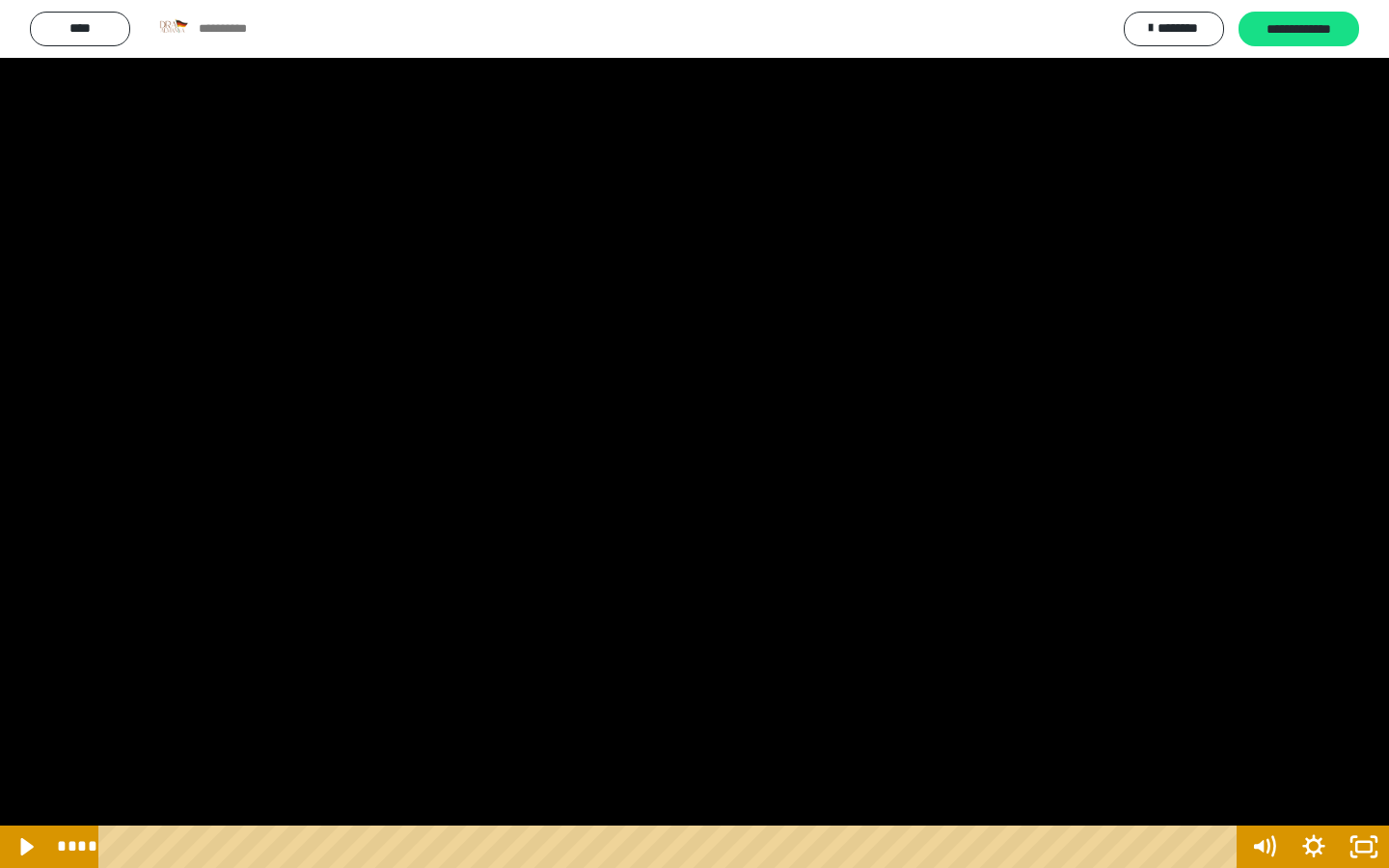 click at bounding box center (694, 434) 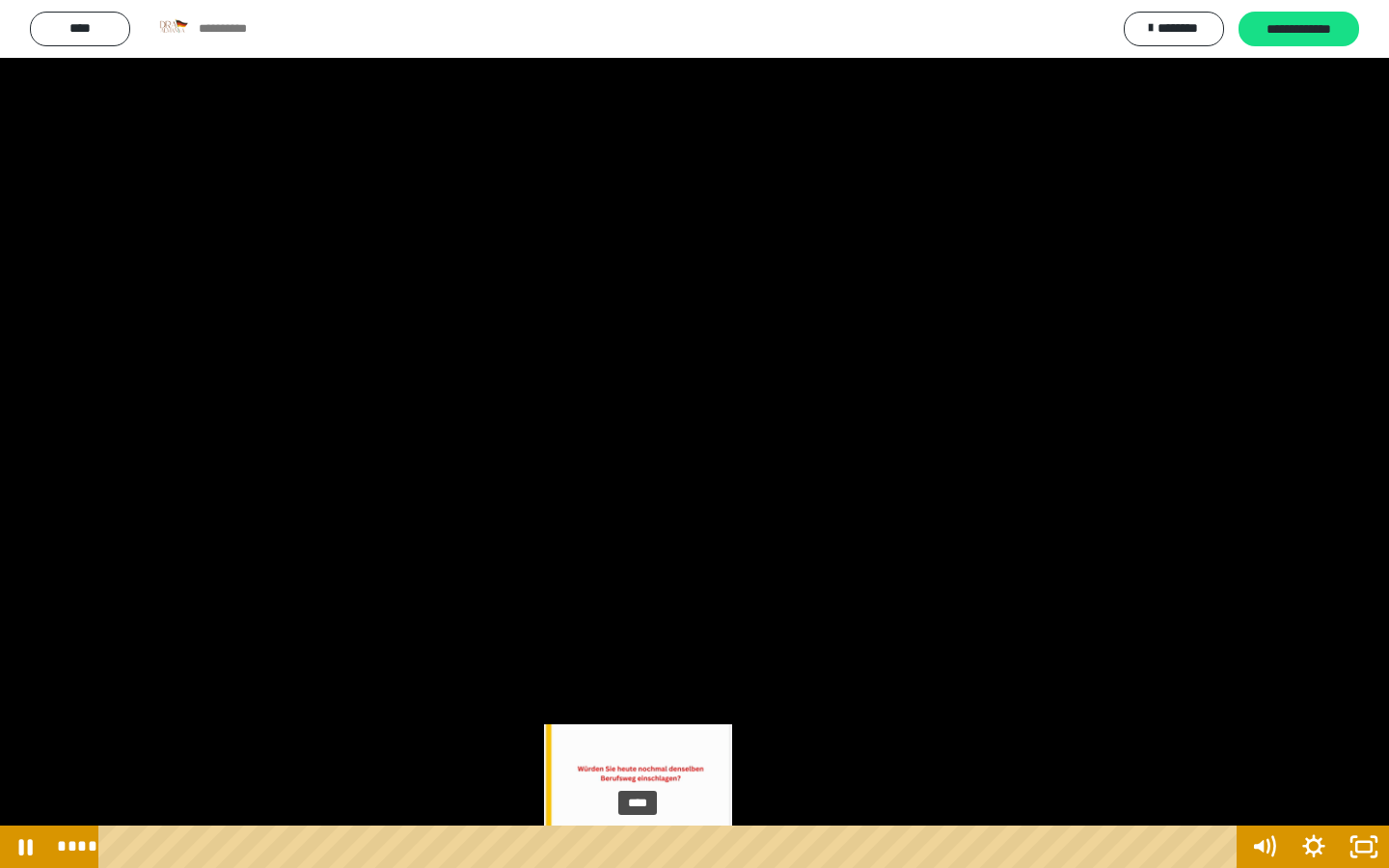 click on "****" at bounding box center (671, 847) 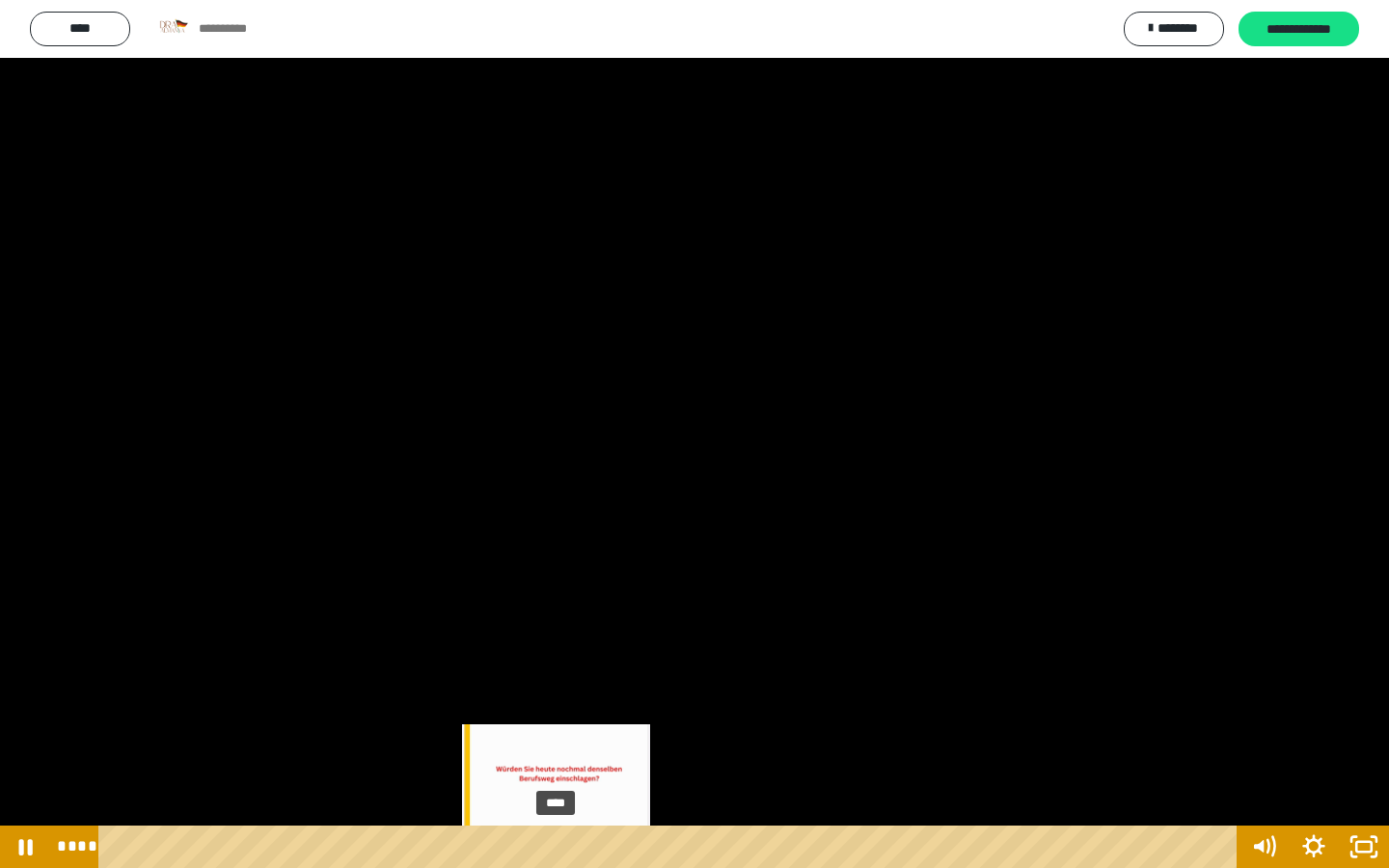 click on "****" at bounding box center [671, 847] 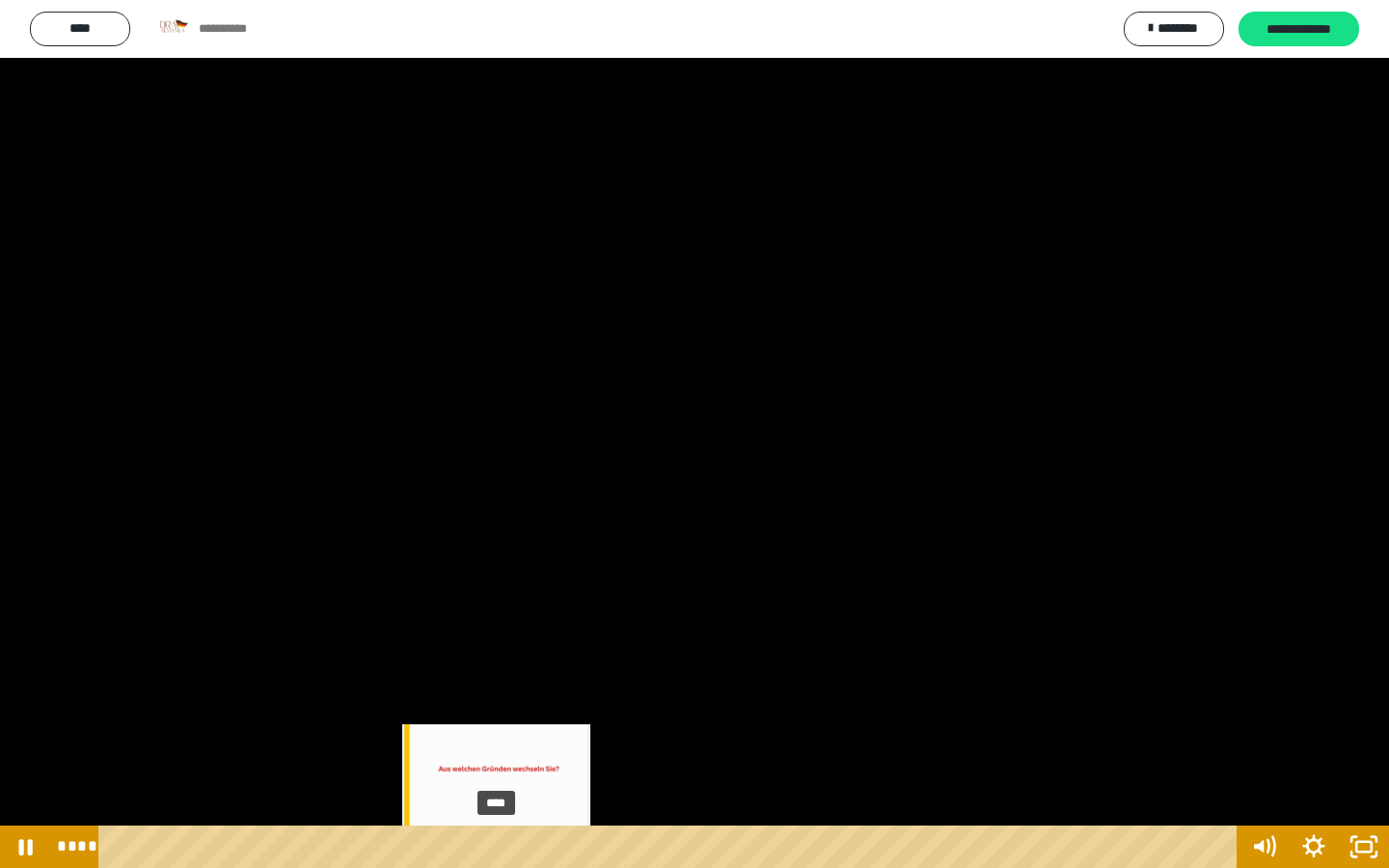 click on "****" at bounding box center (671, 847) 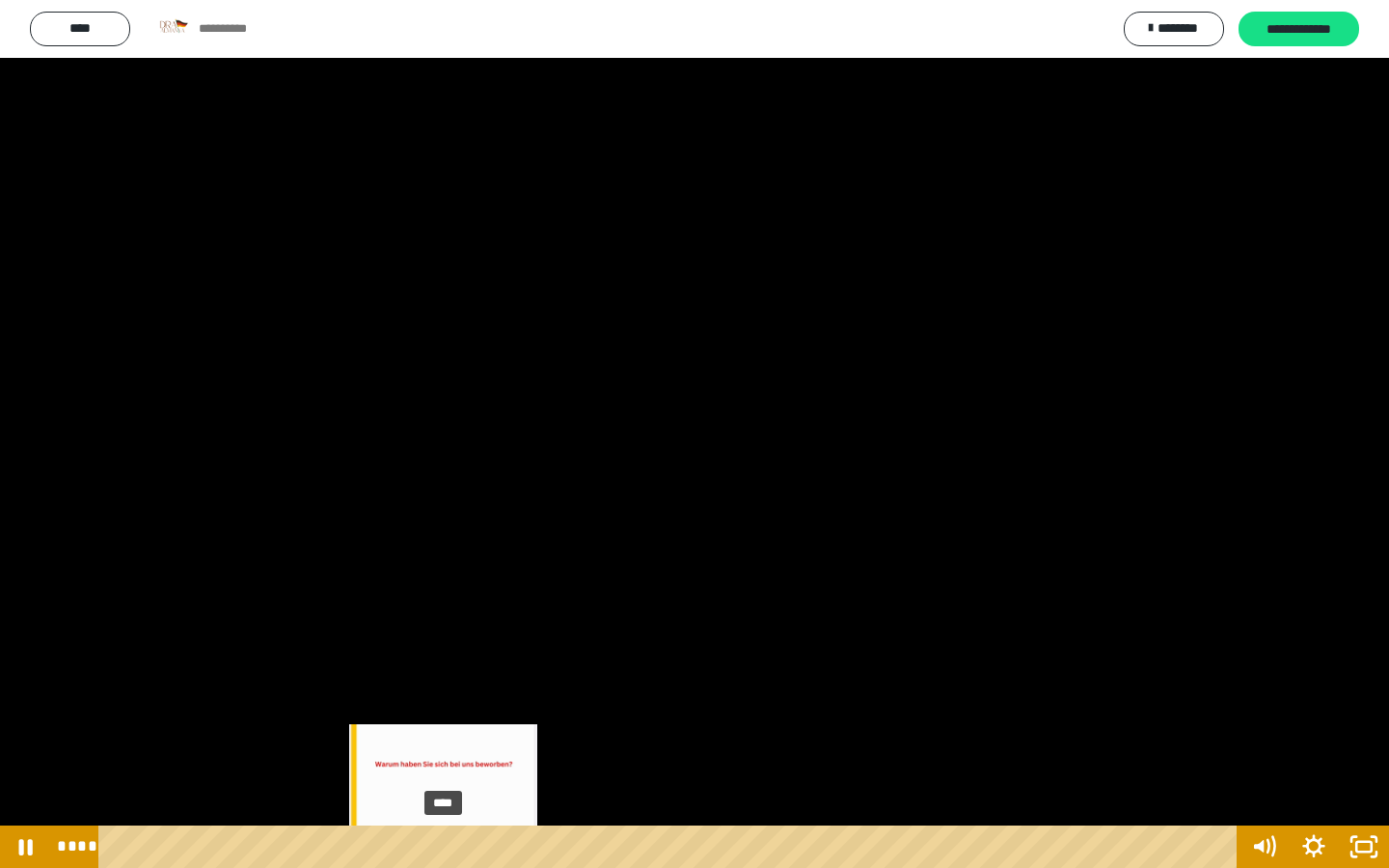 click on "****" at bounding box center (671, 847) 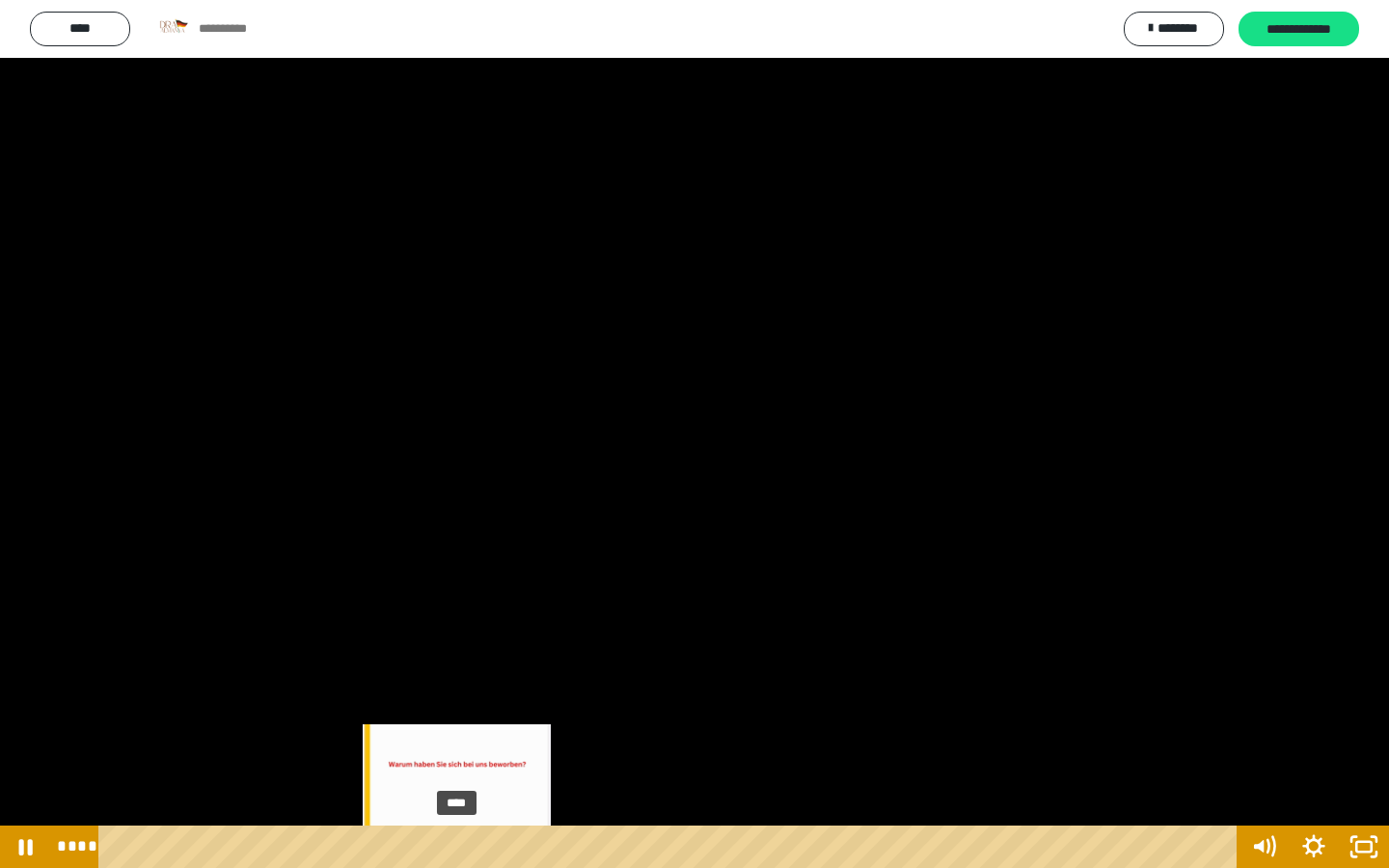 click on "****" at bounding box center [671, 847] 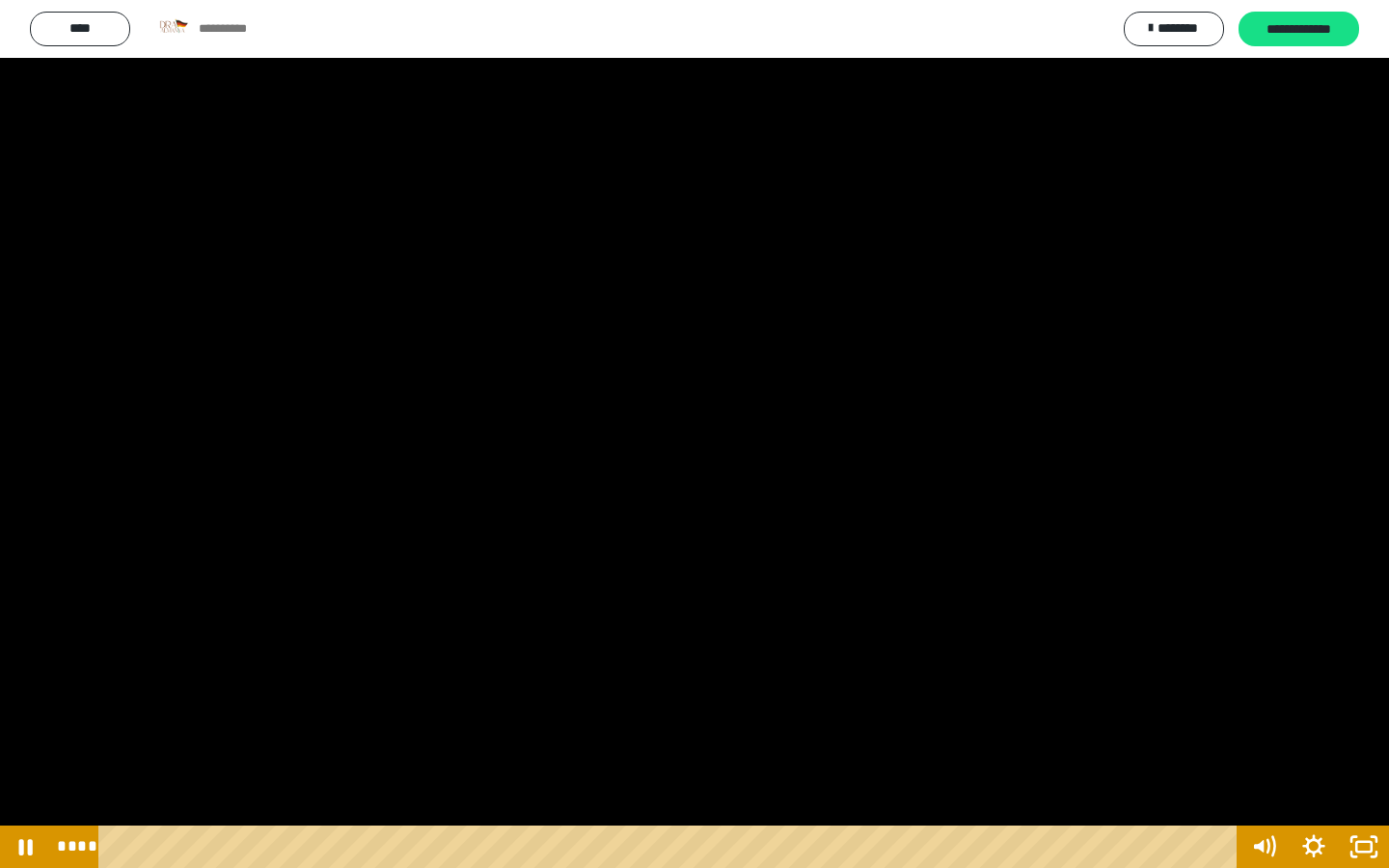 click at bounding box center [694, 434] 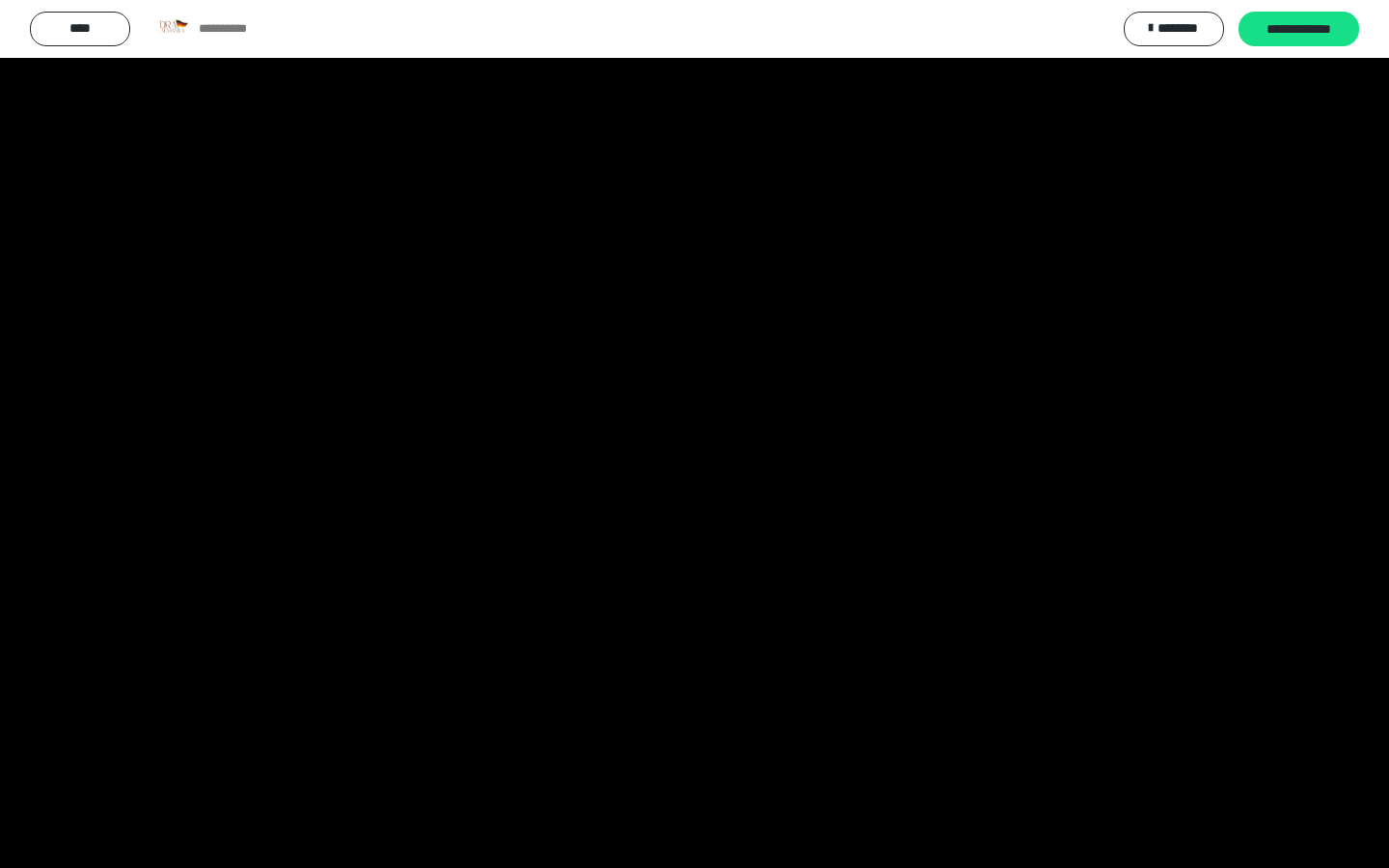 click at bounding box center [694, 434] 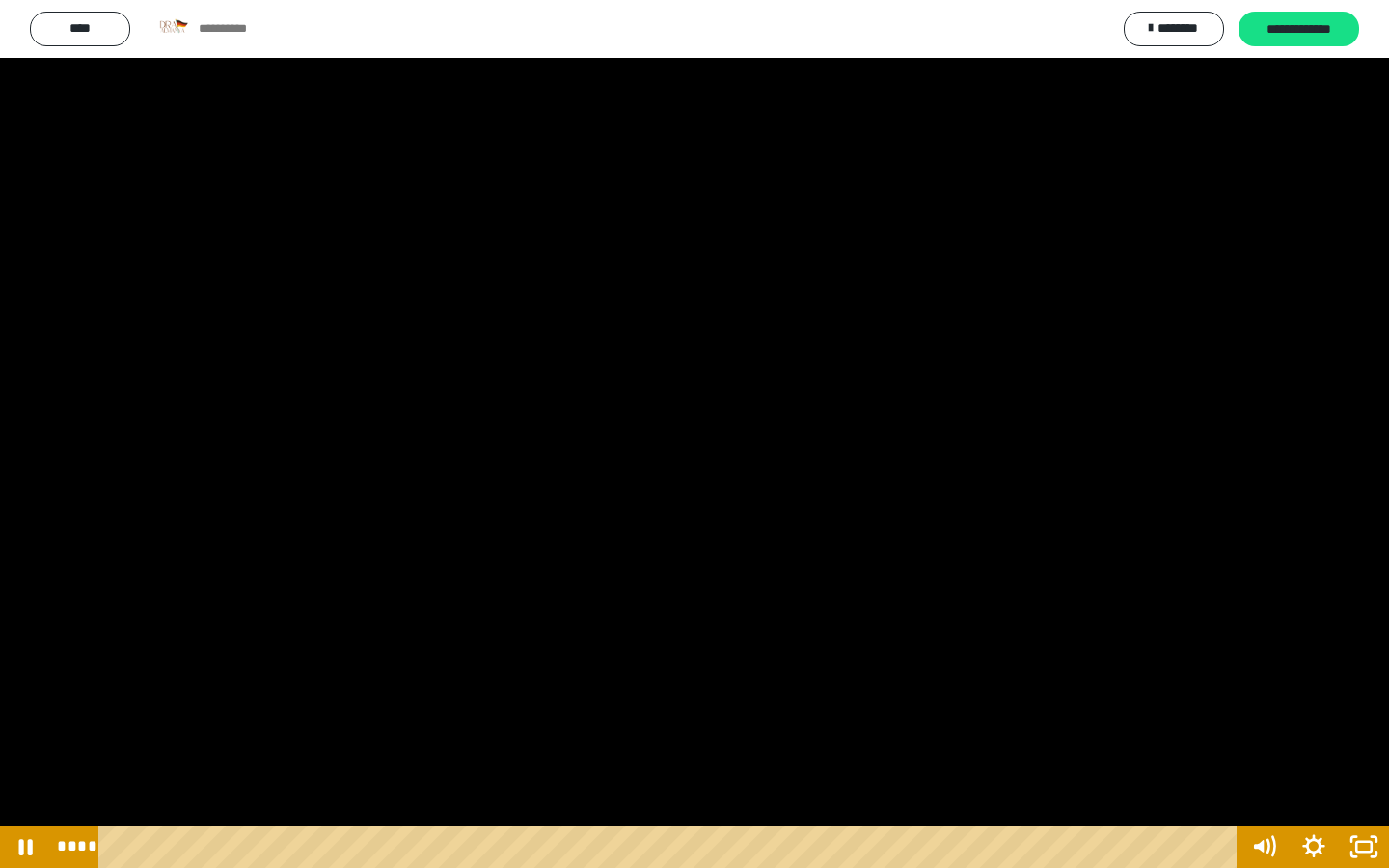click at bounding box center [694, 434] 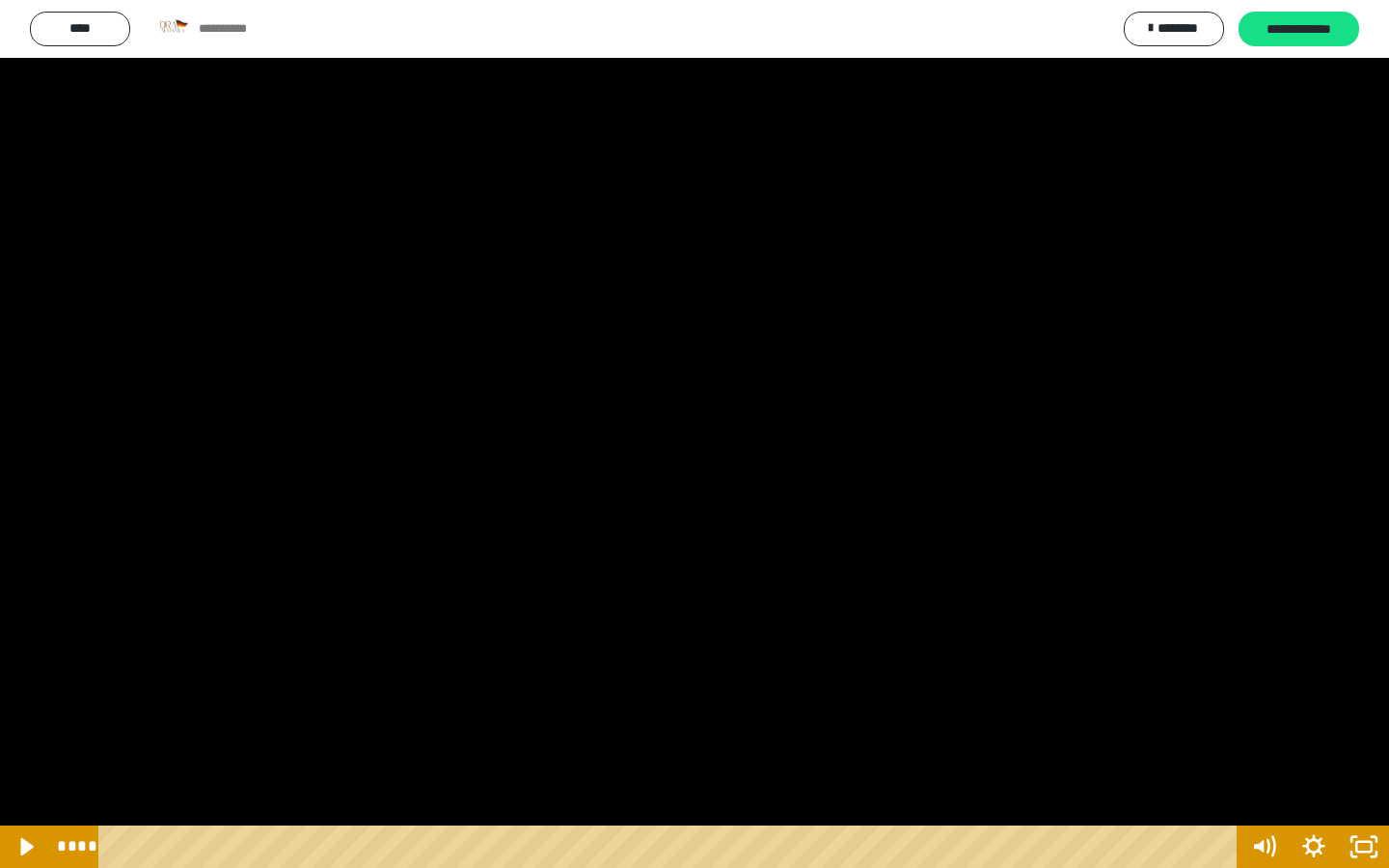 click at bounding box center [694, 434] 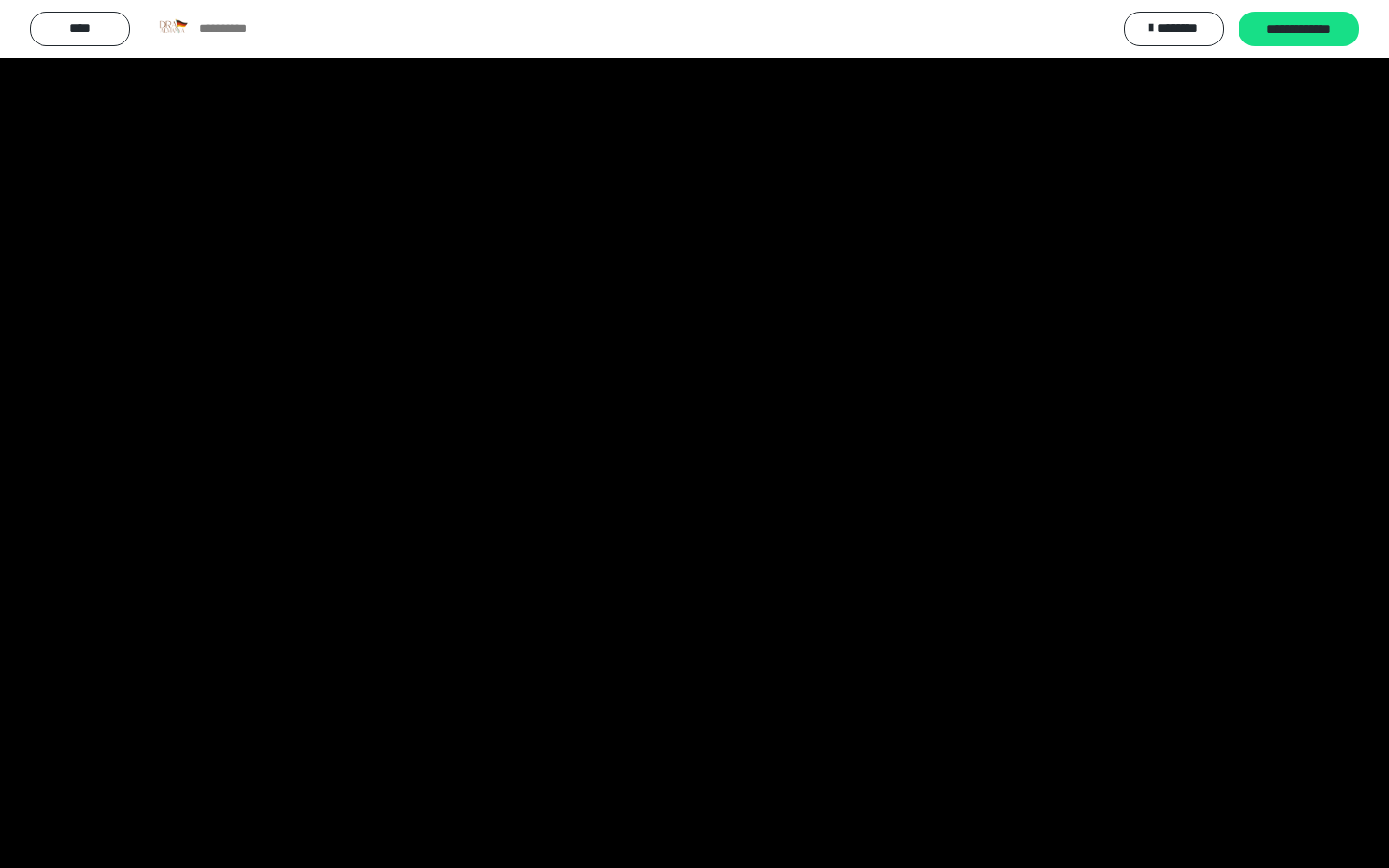 click at bounding box center [694, 434] 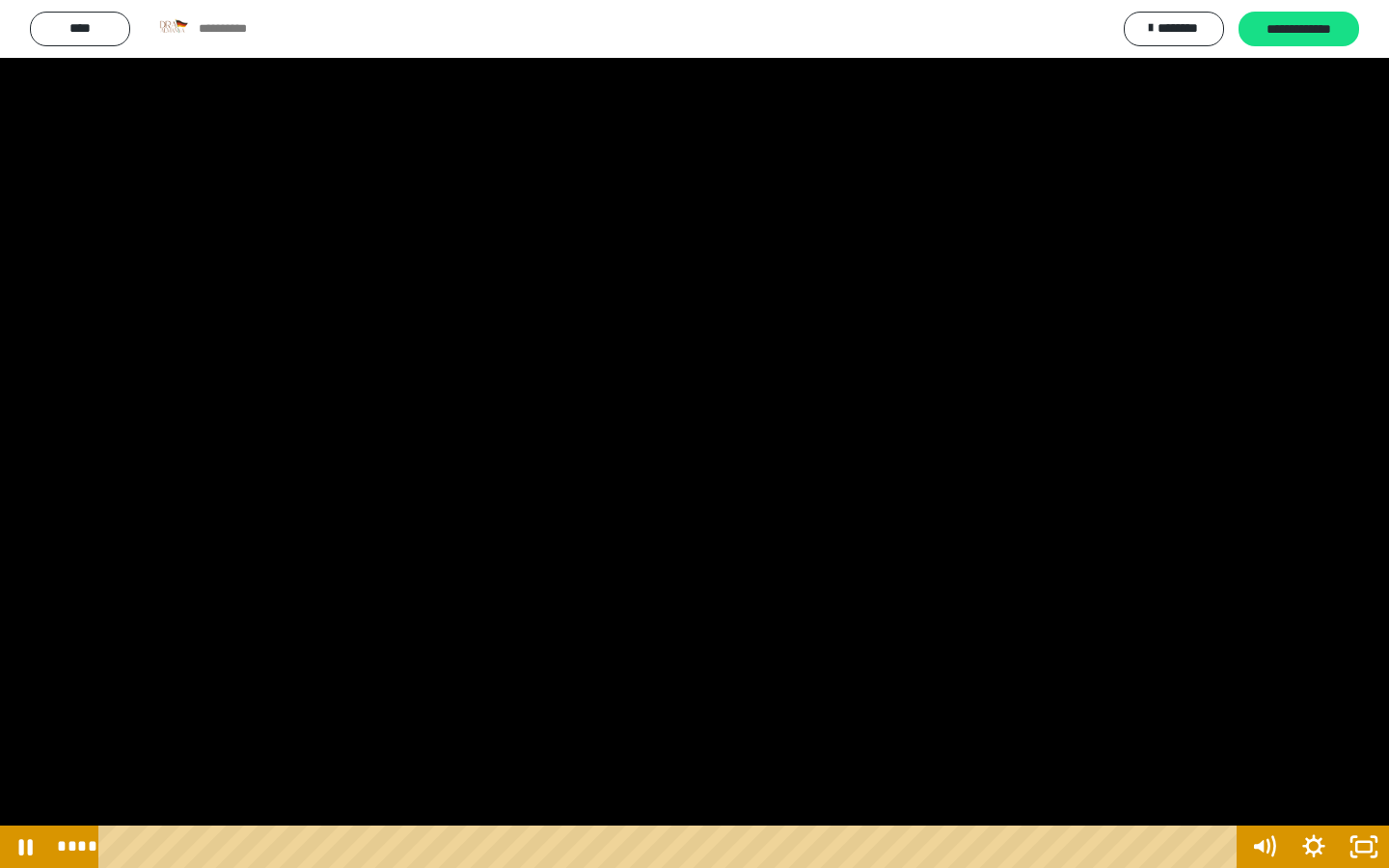 click at bounding box center [694, 434] 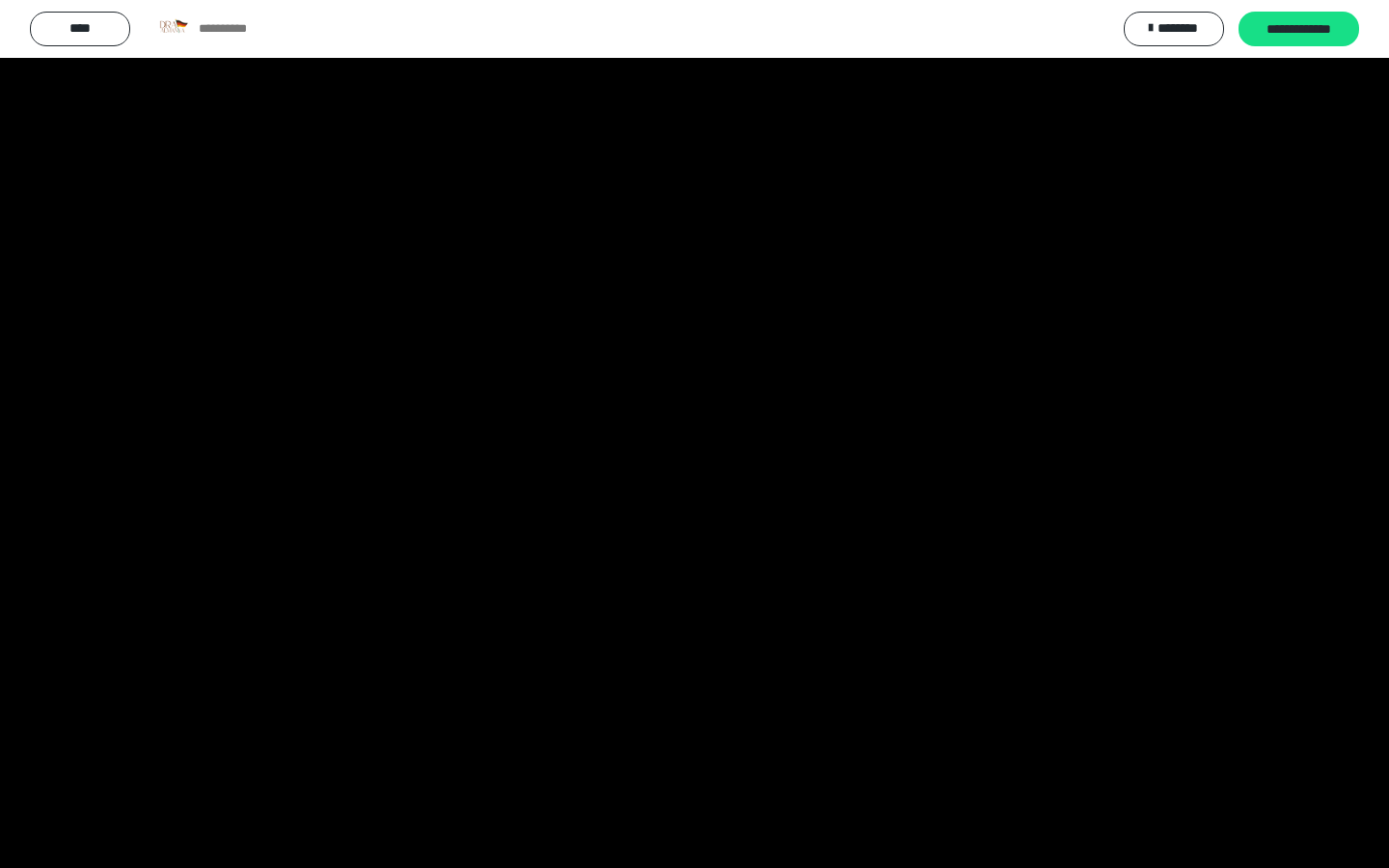 click at bounding box center [694, 434] 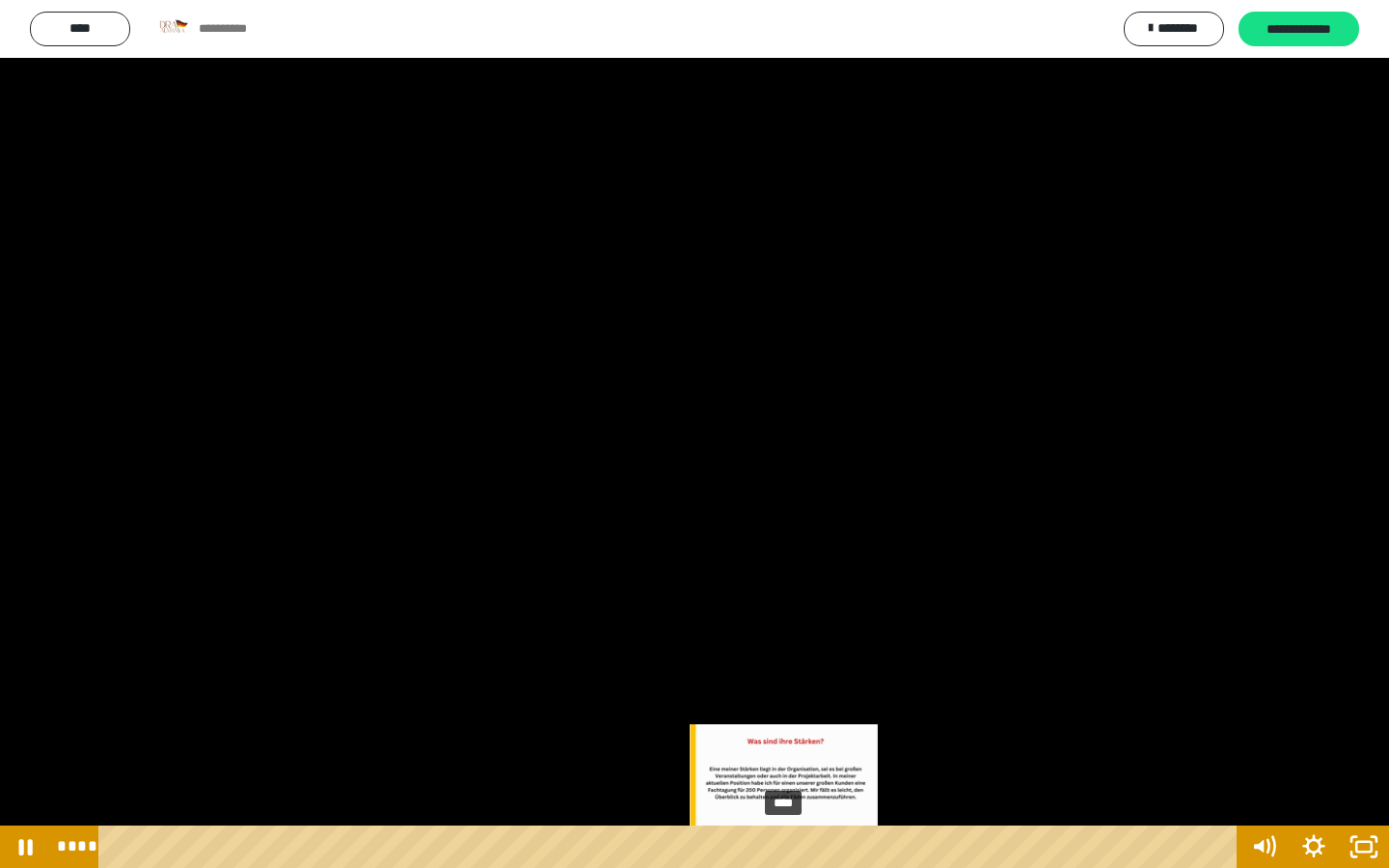 click on "****" at bounding box center [671, 847] 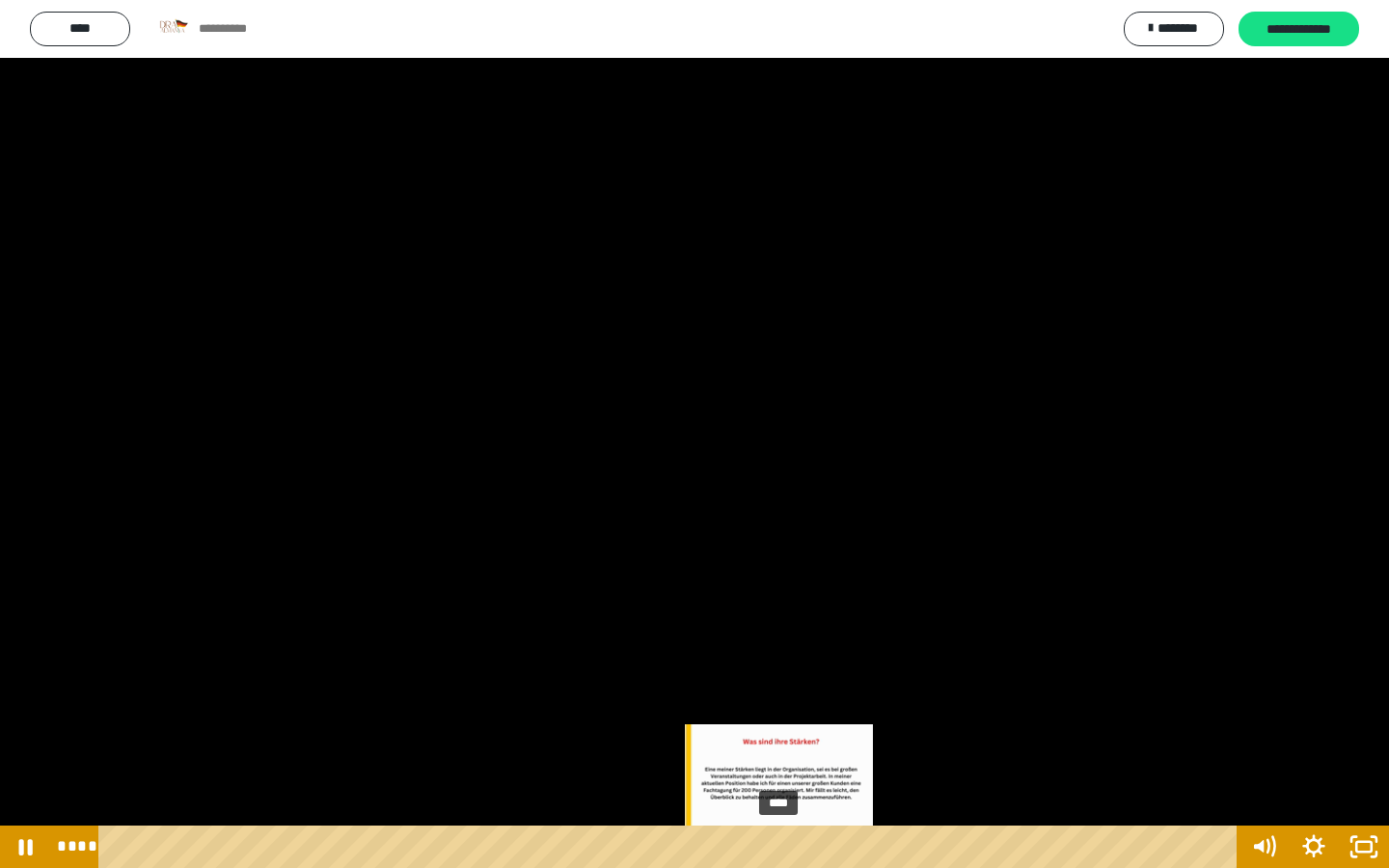 click at bounding box center [778, 847] 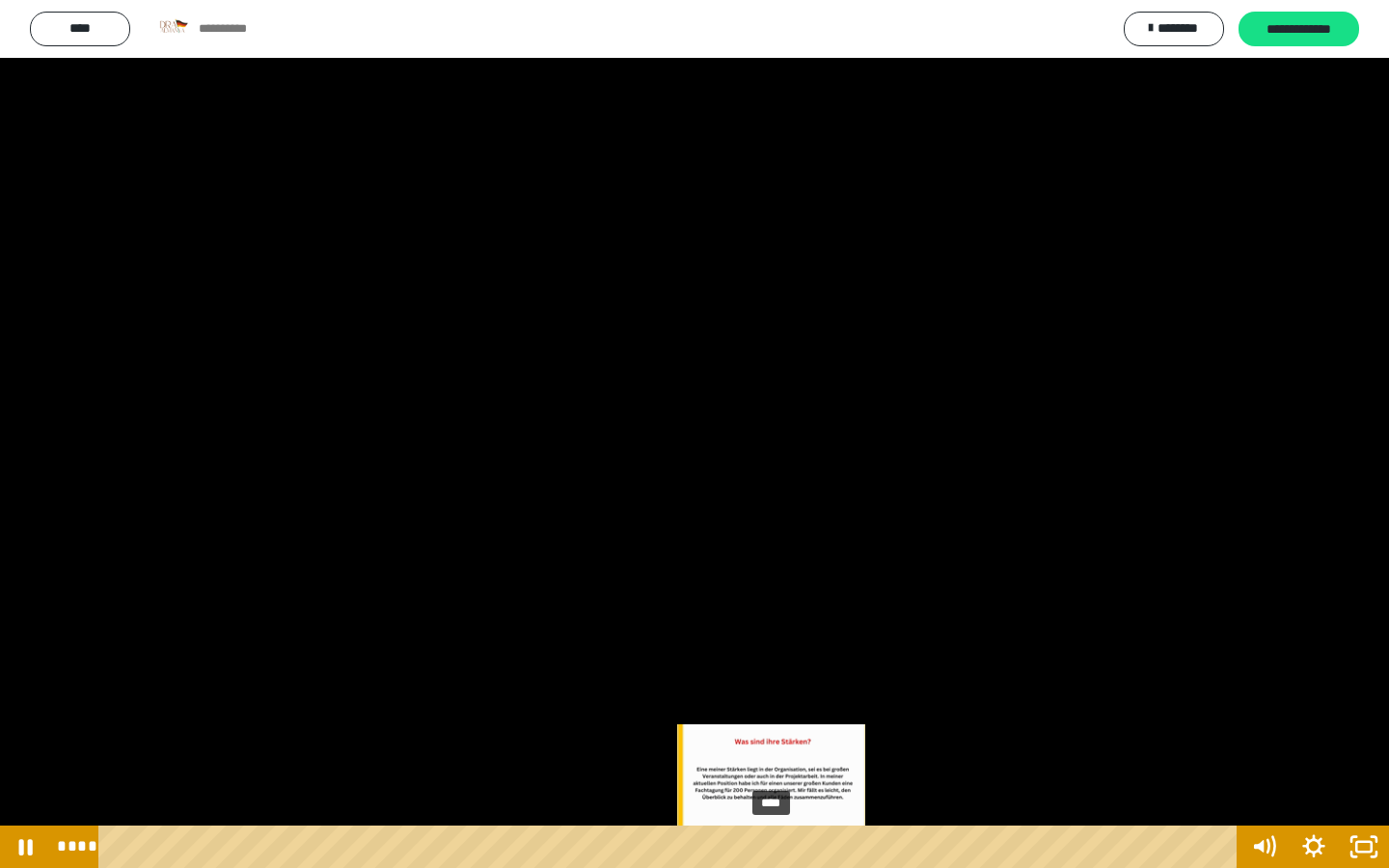 click on "****" at bounding box center [671, 847] 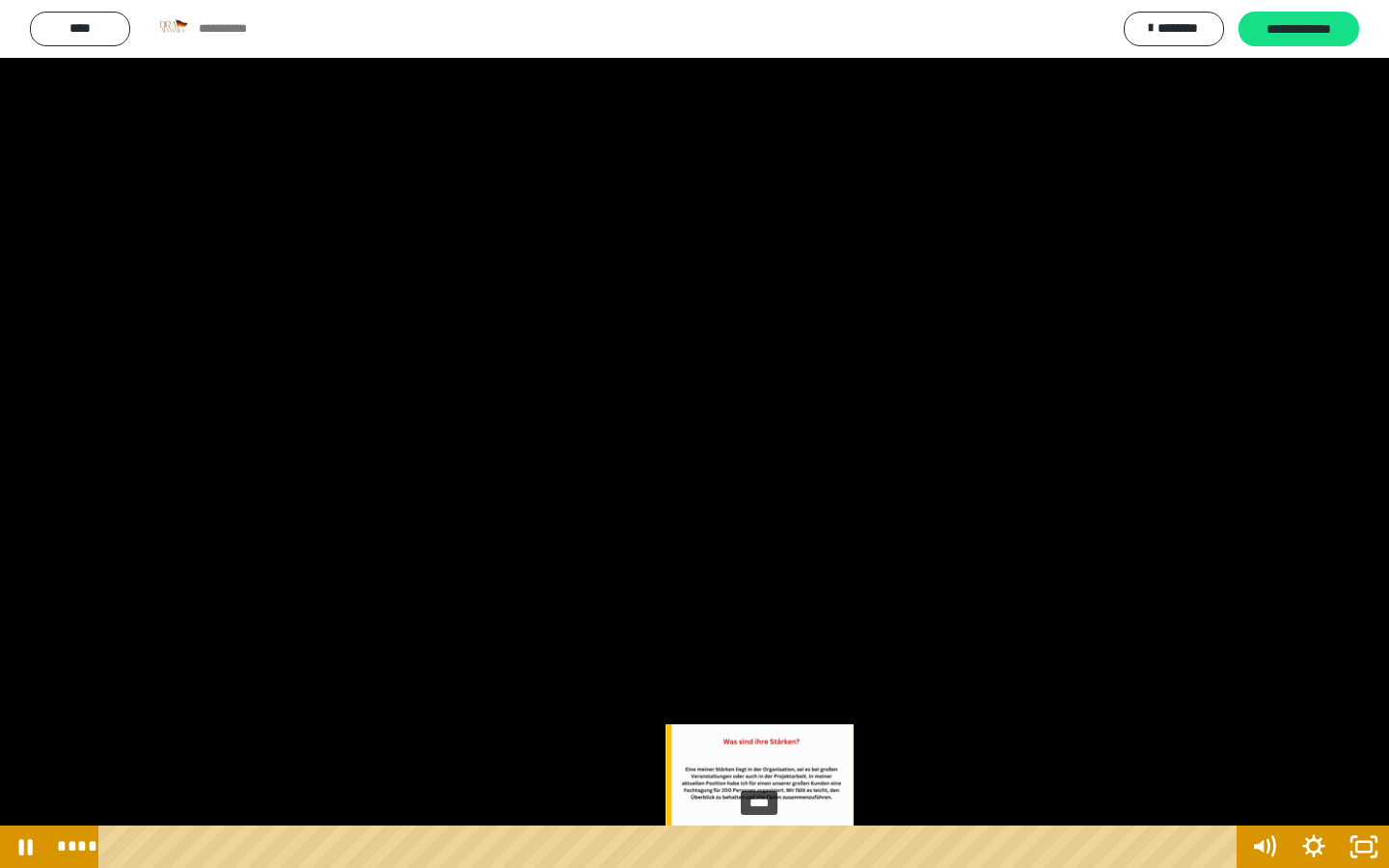 click on "****" at bounding box center (671, 847) 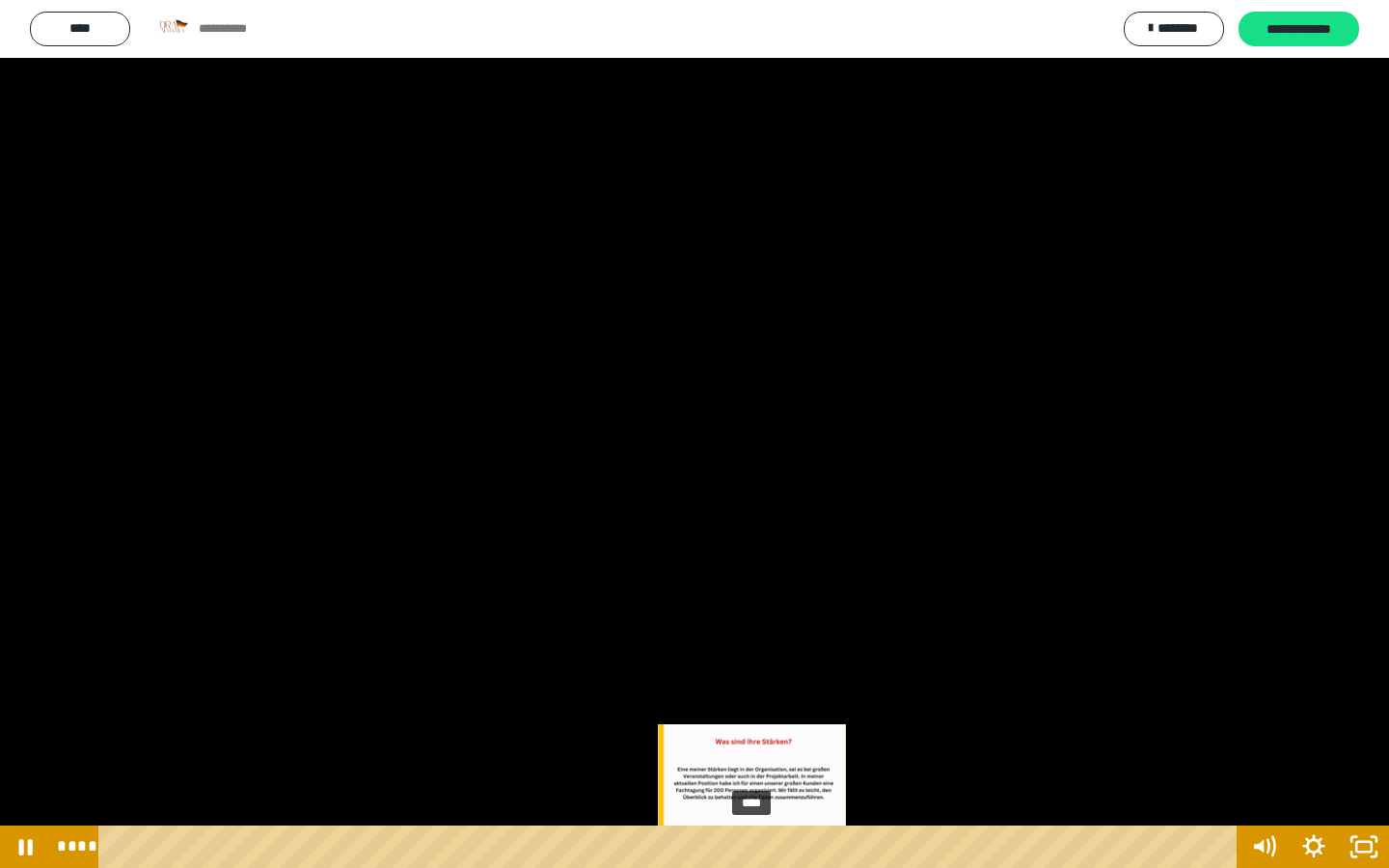 click on "****" at bounding box center [671, 847] 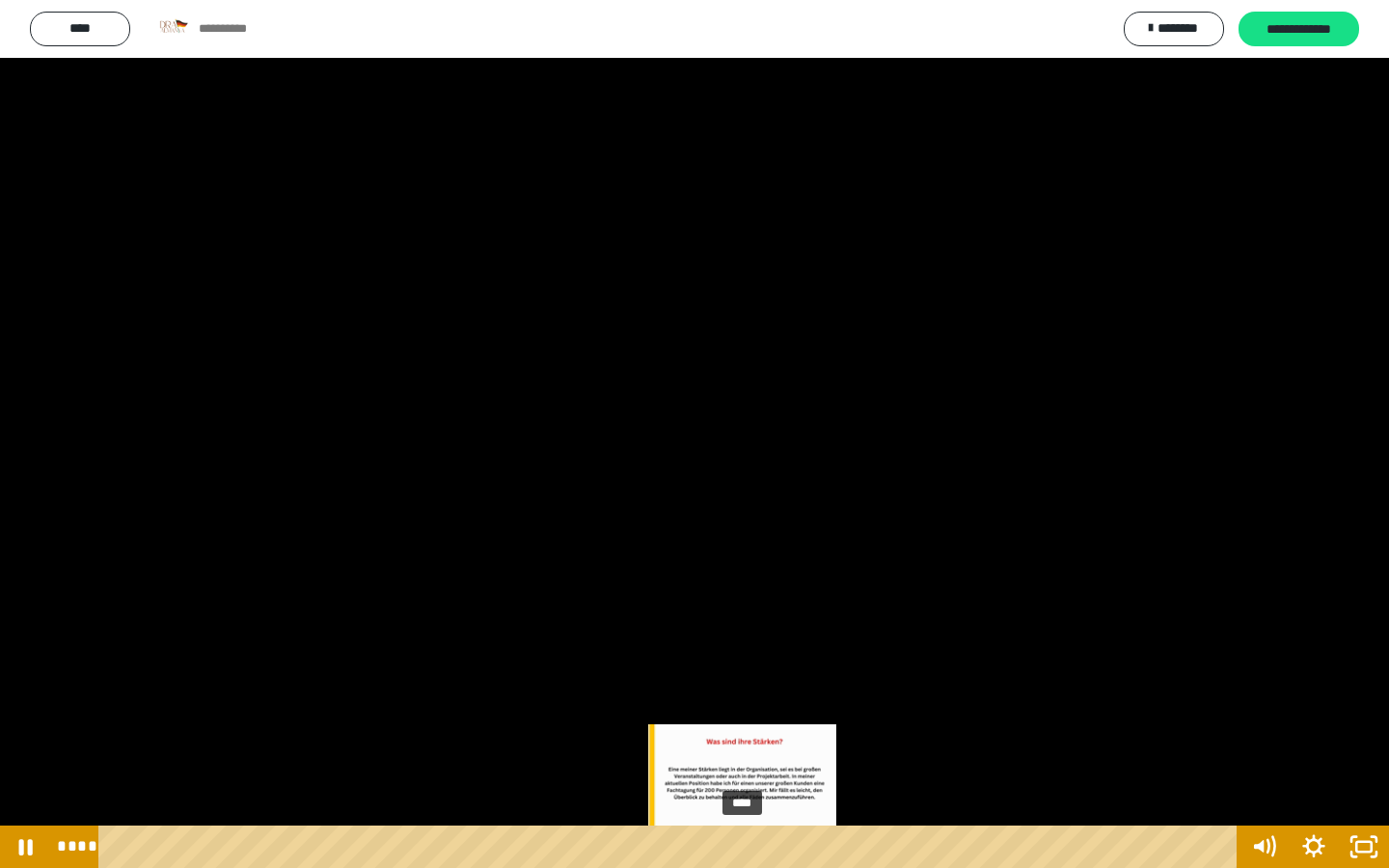 click on "****" at bounding box center (671, 847) 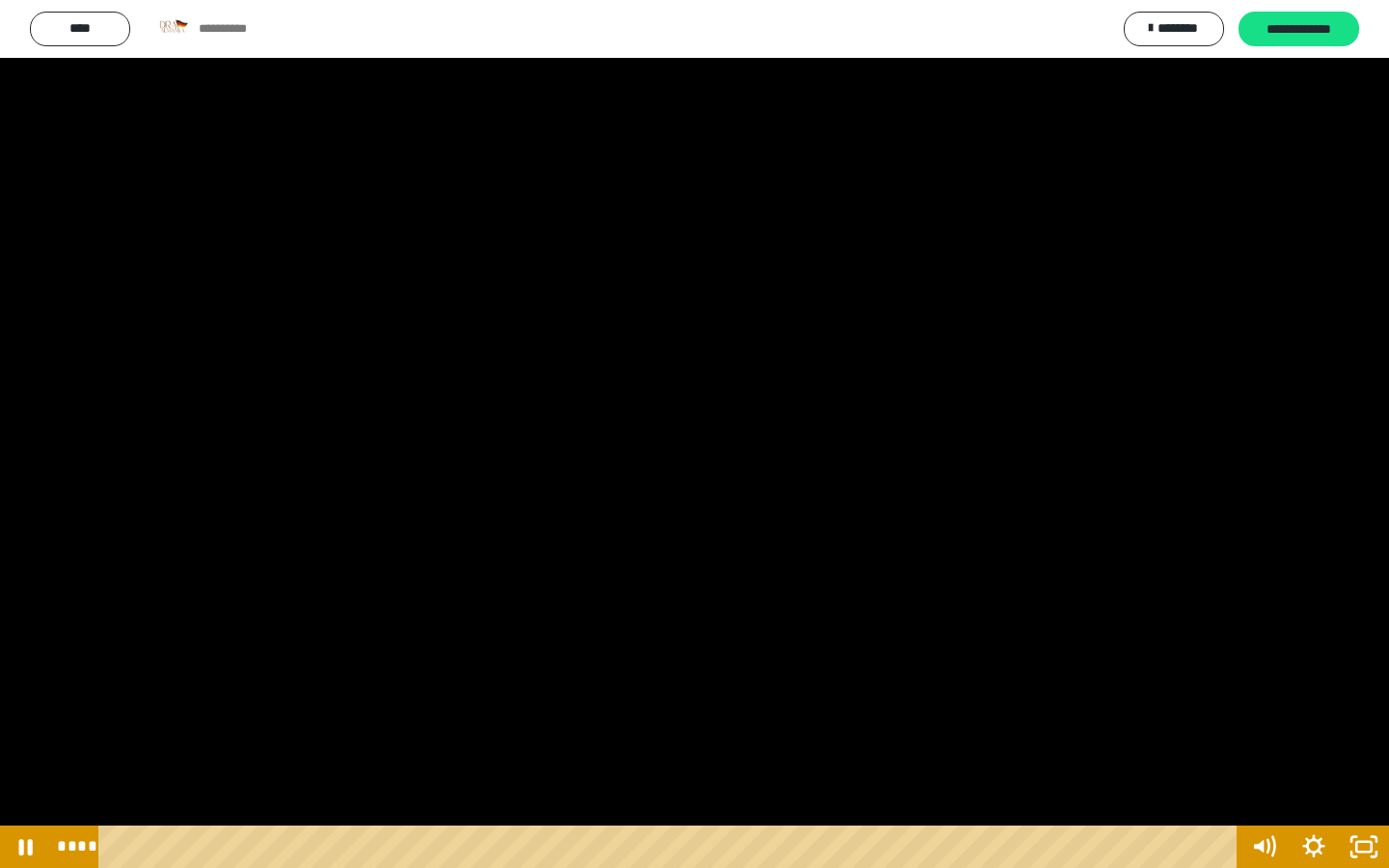 click at bounding box center (694, 434) 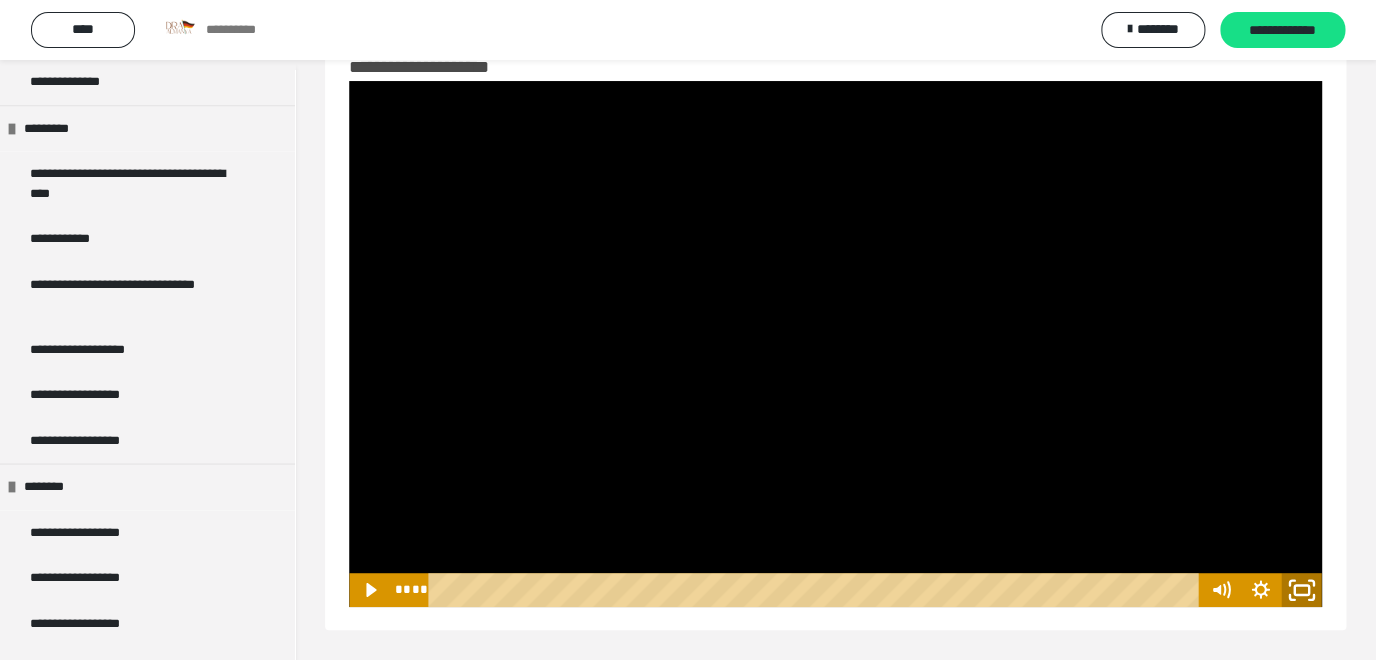 click 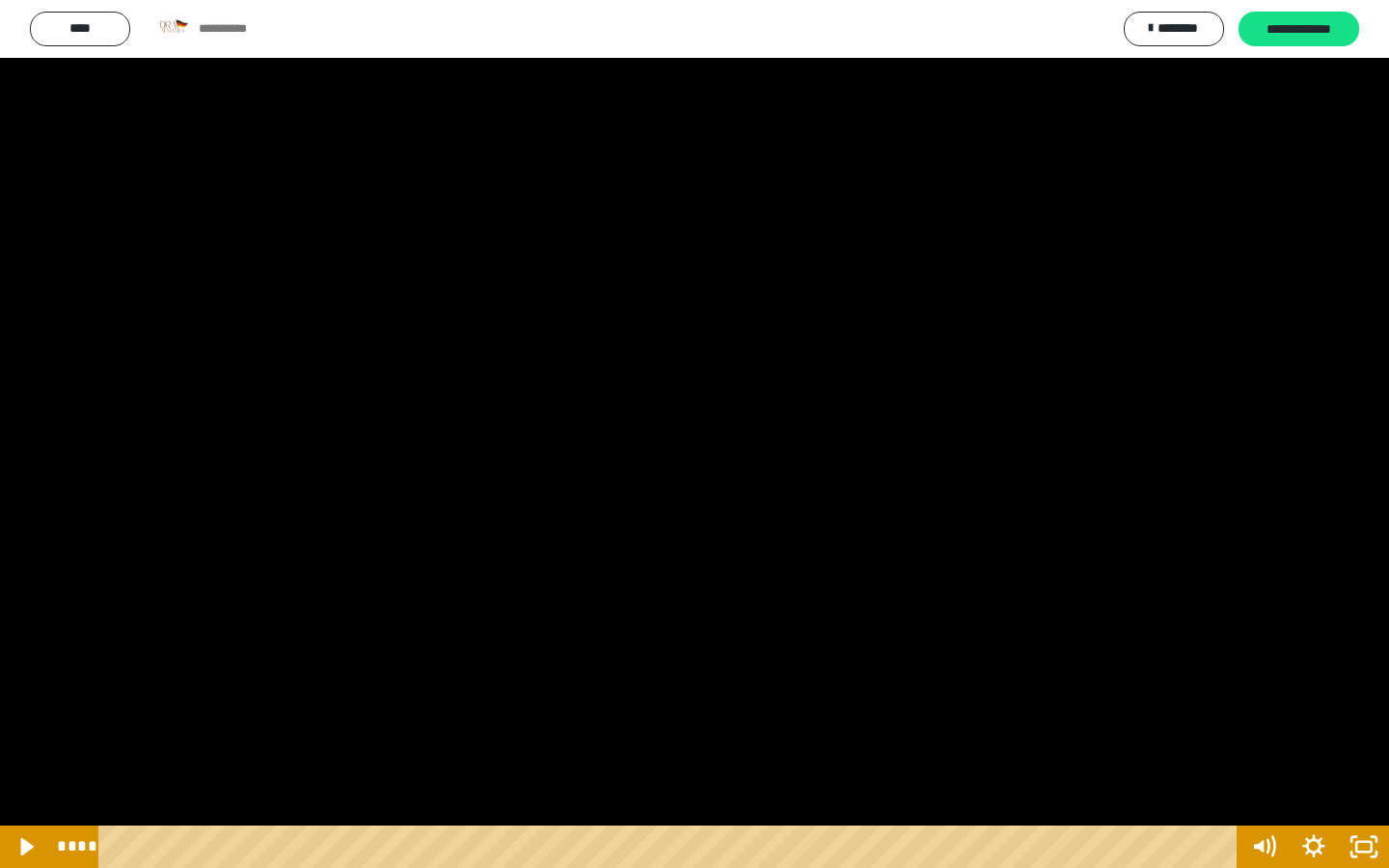 click at bounding box center [694, 434] 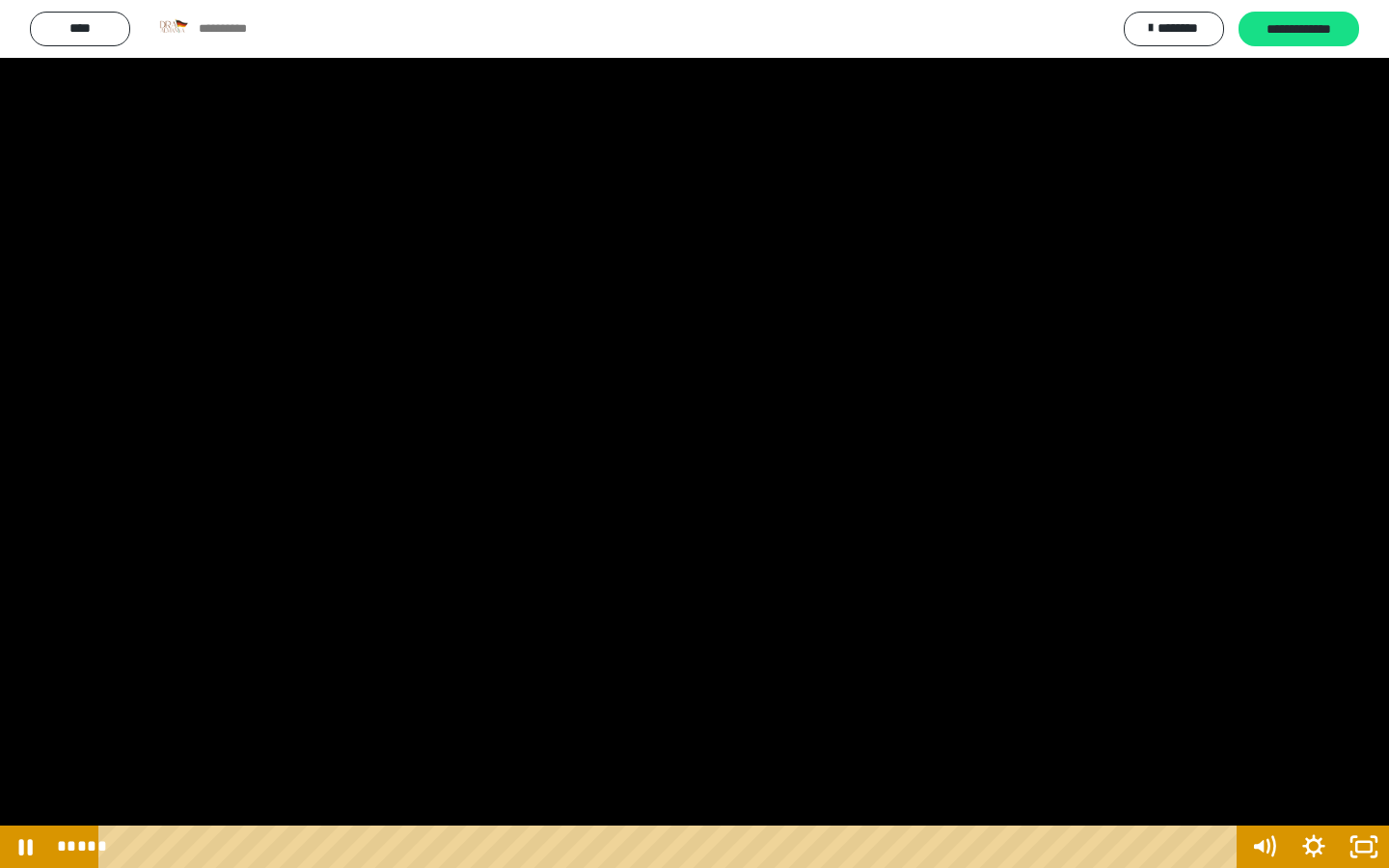click at bounding box center (694, 434) 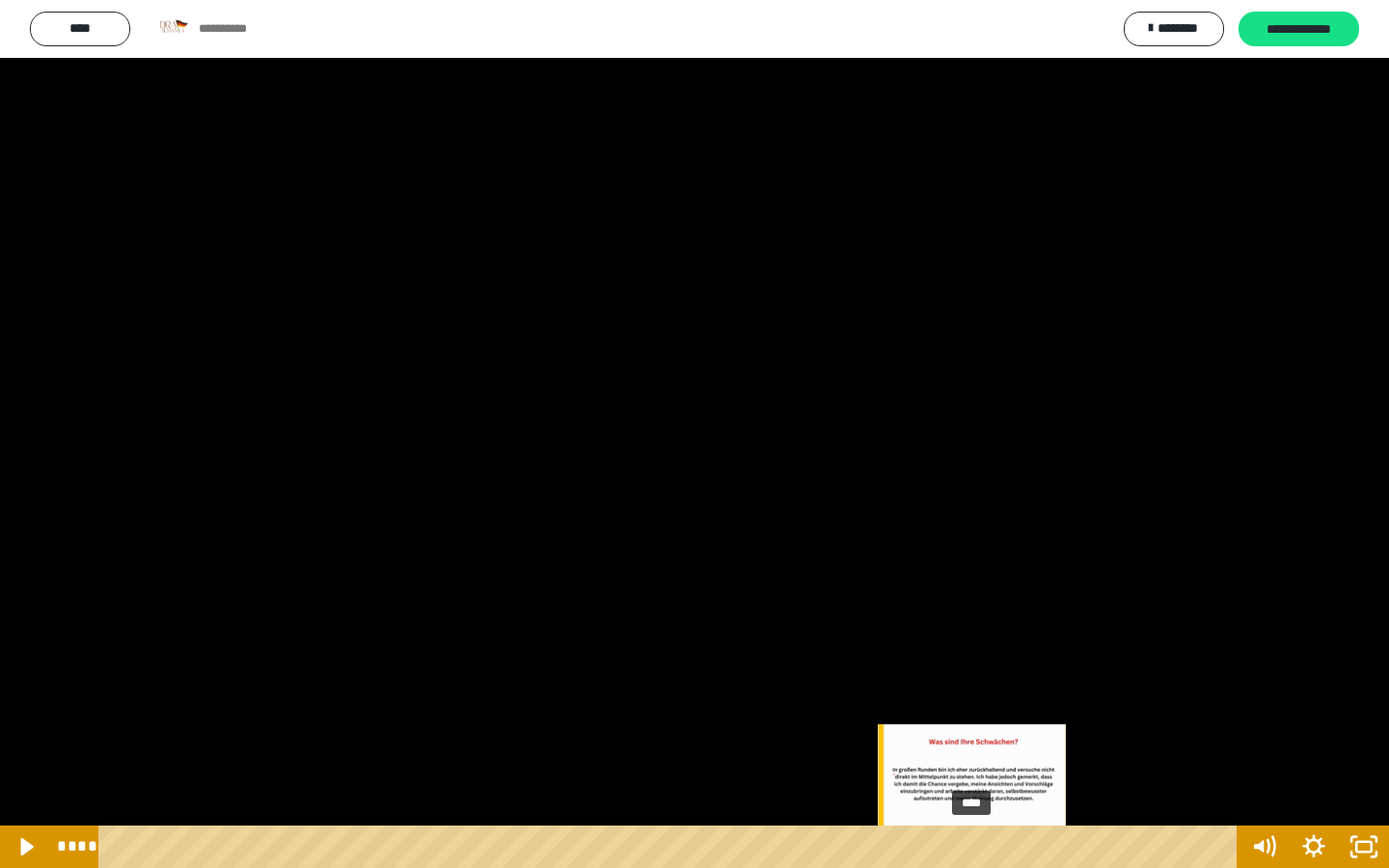 click on "****" at bounding box center [671, 847] 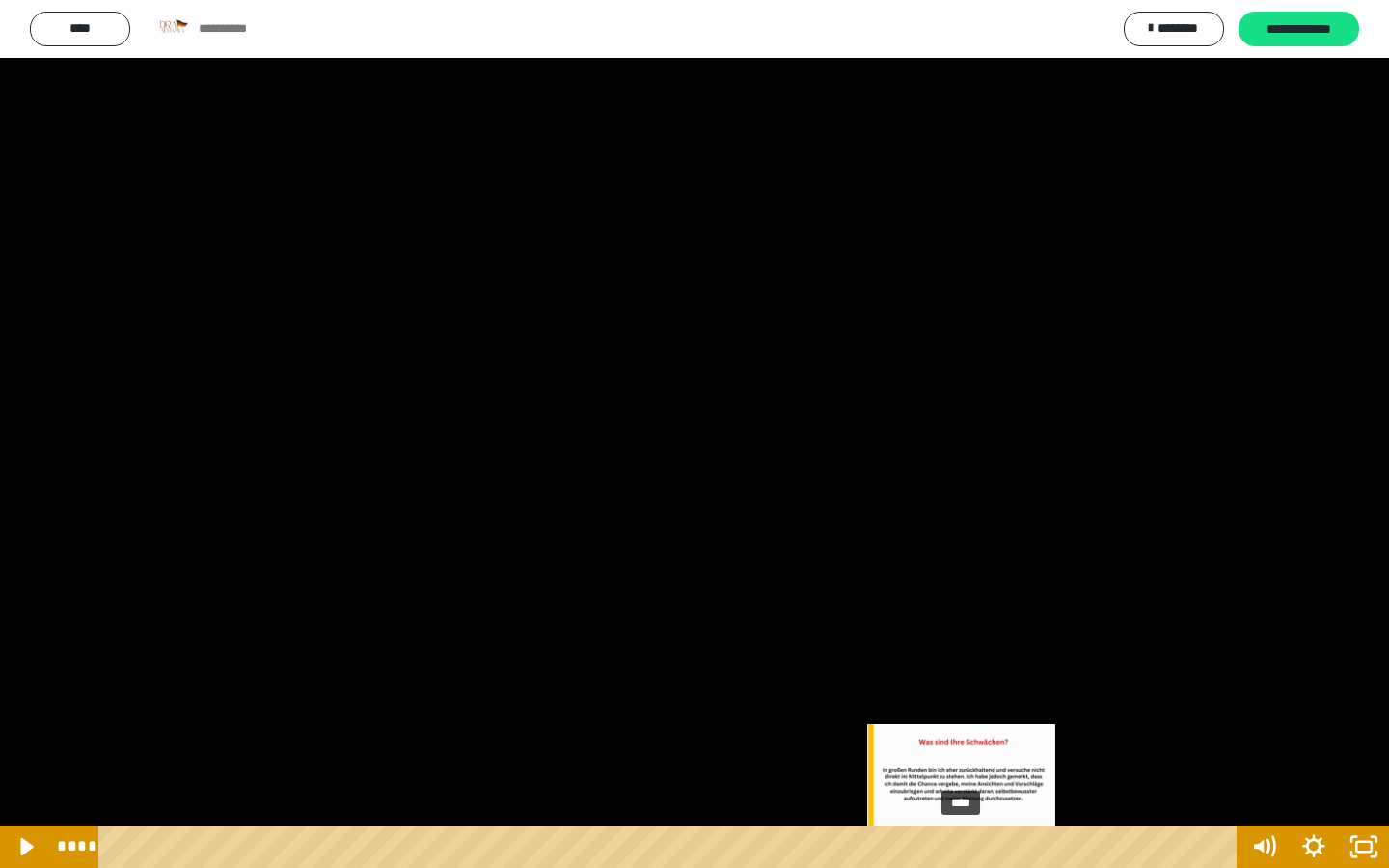 click on "****" at bounding box center [671, 847] 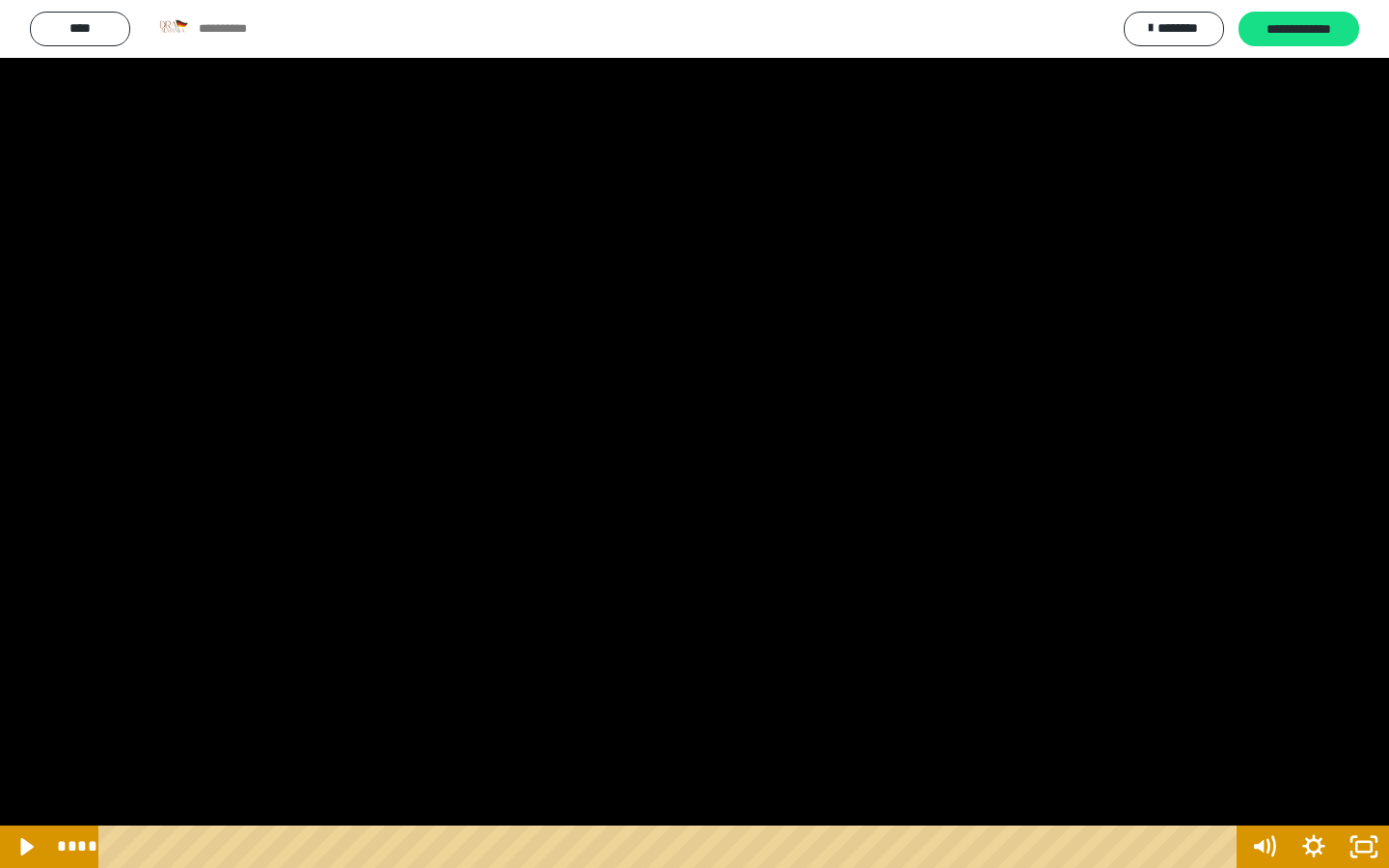 click at bounding box center (694, 434) 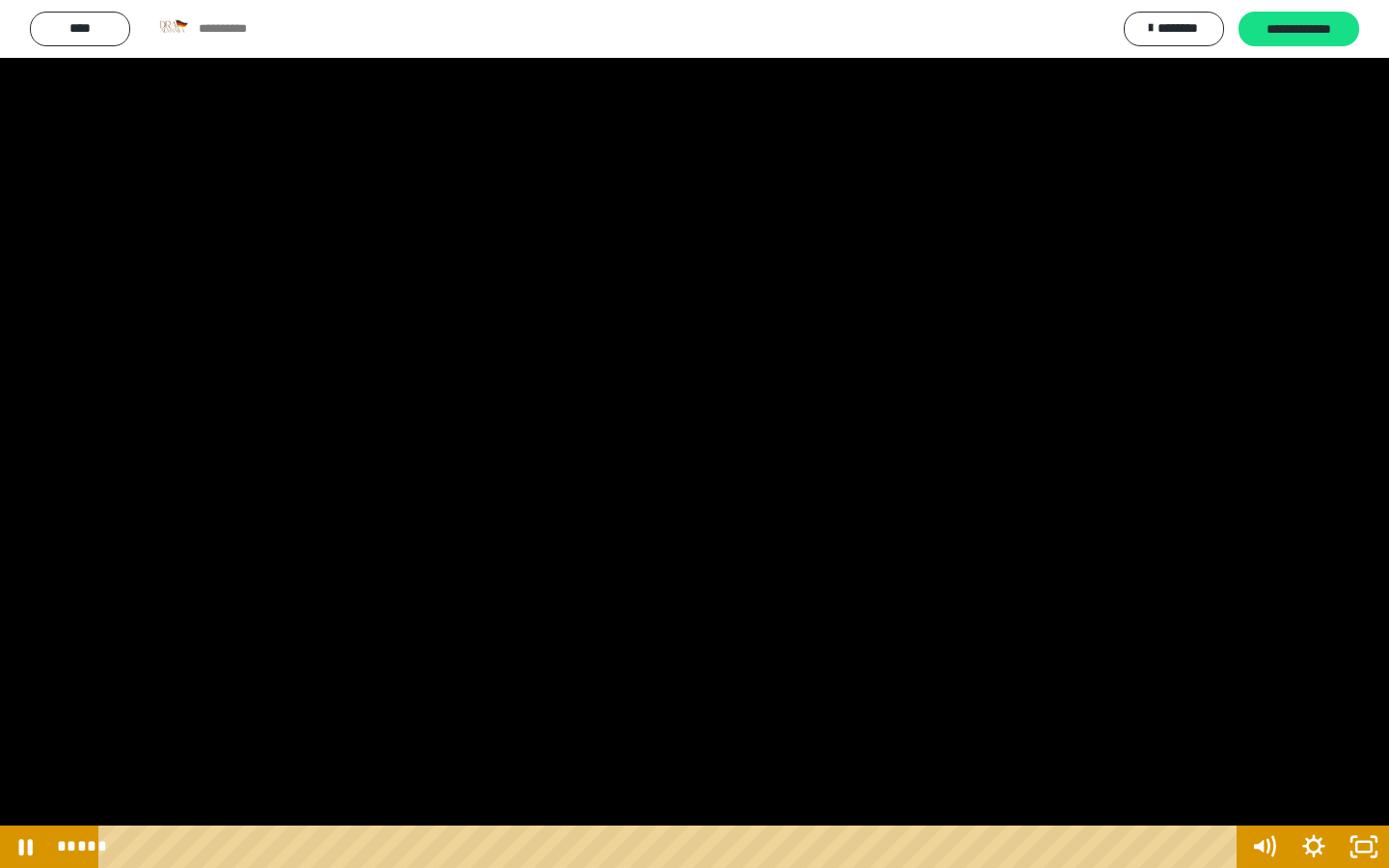 click at bounding box center (694, 434) 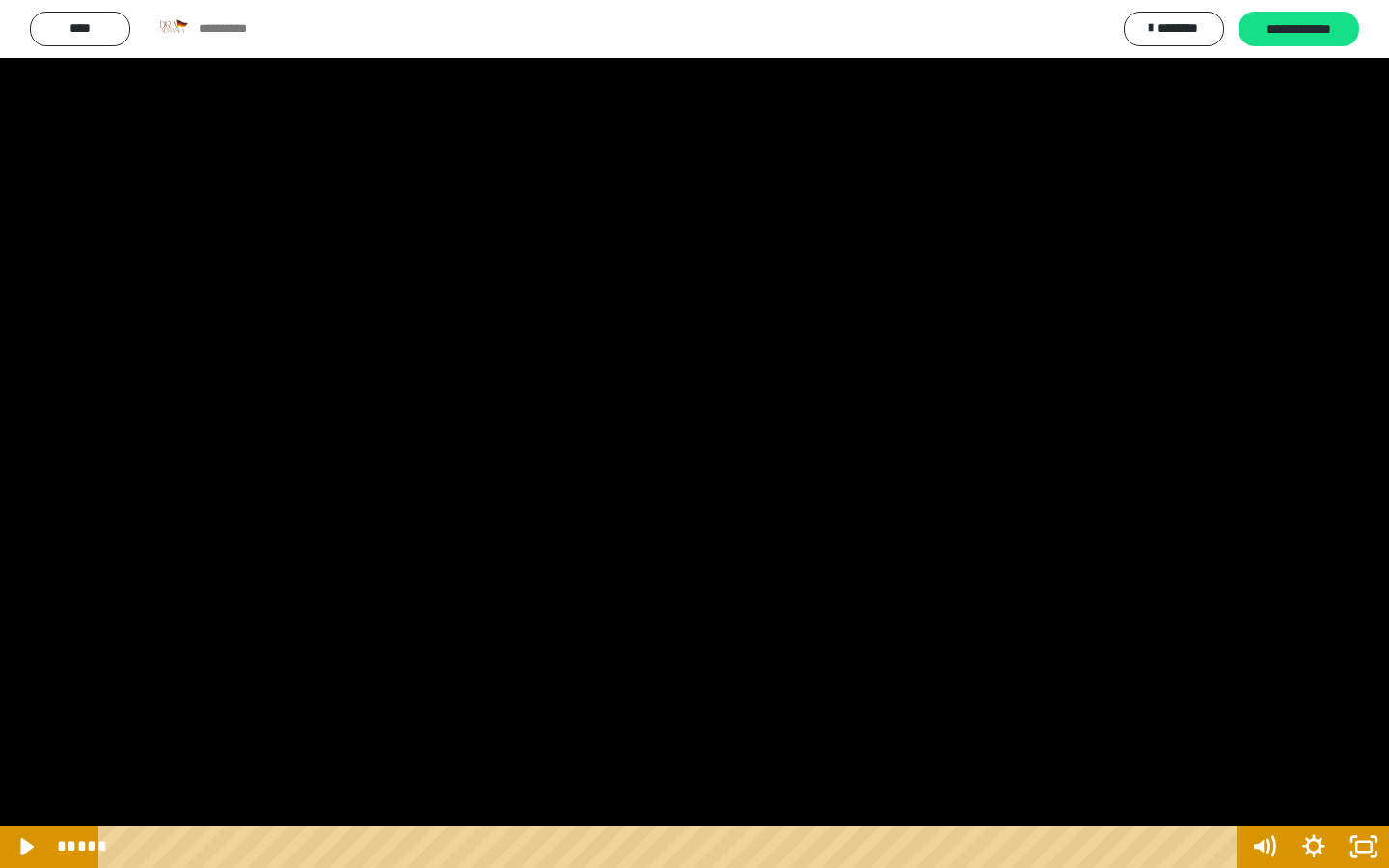 click at bounding box center [694, 434] 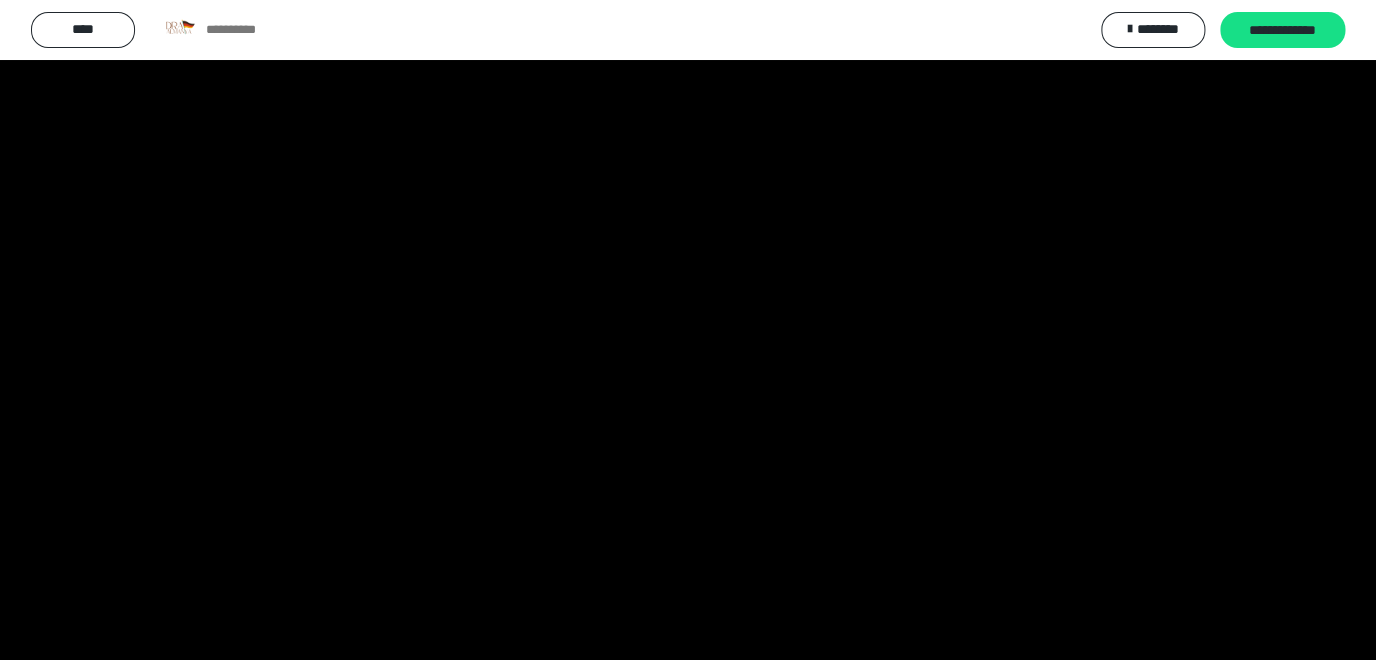 scroll, scrollTop: 3786, scrollLeft: 0, axis: vertical 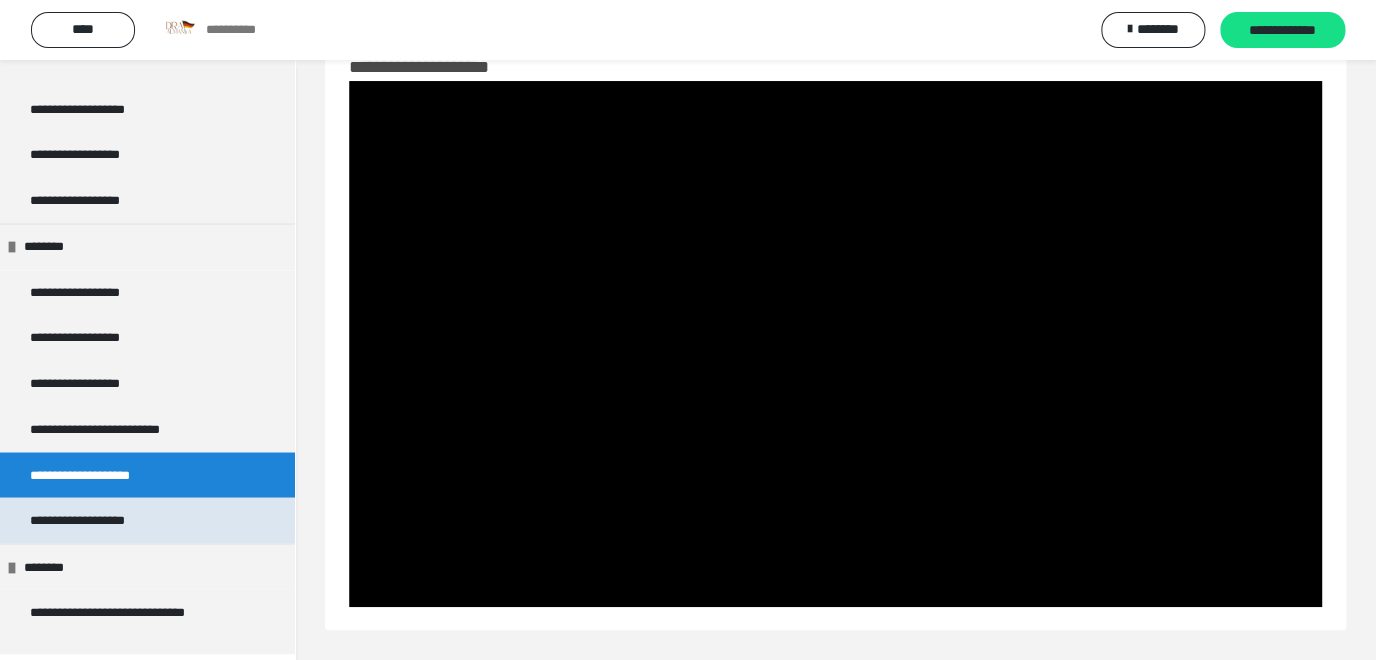 click on "**********" at bounding box center (94, 520) 